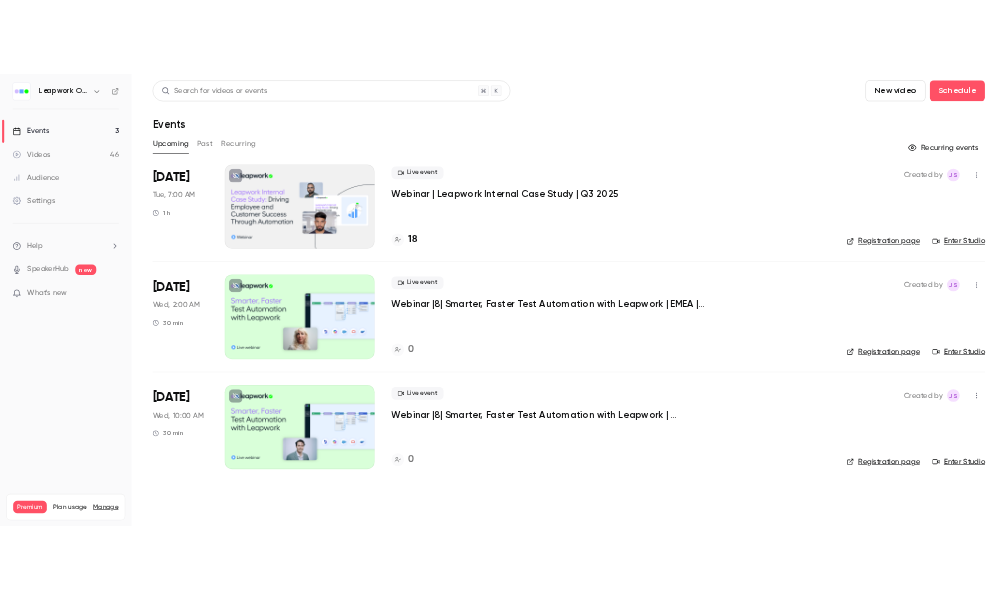 scroll, scrollTop: 0, scrollLeft: 0, axis: both 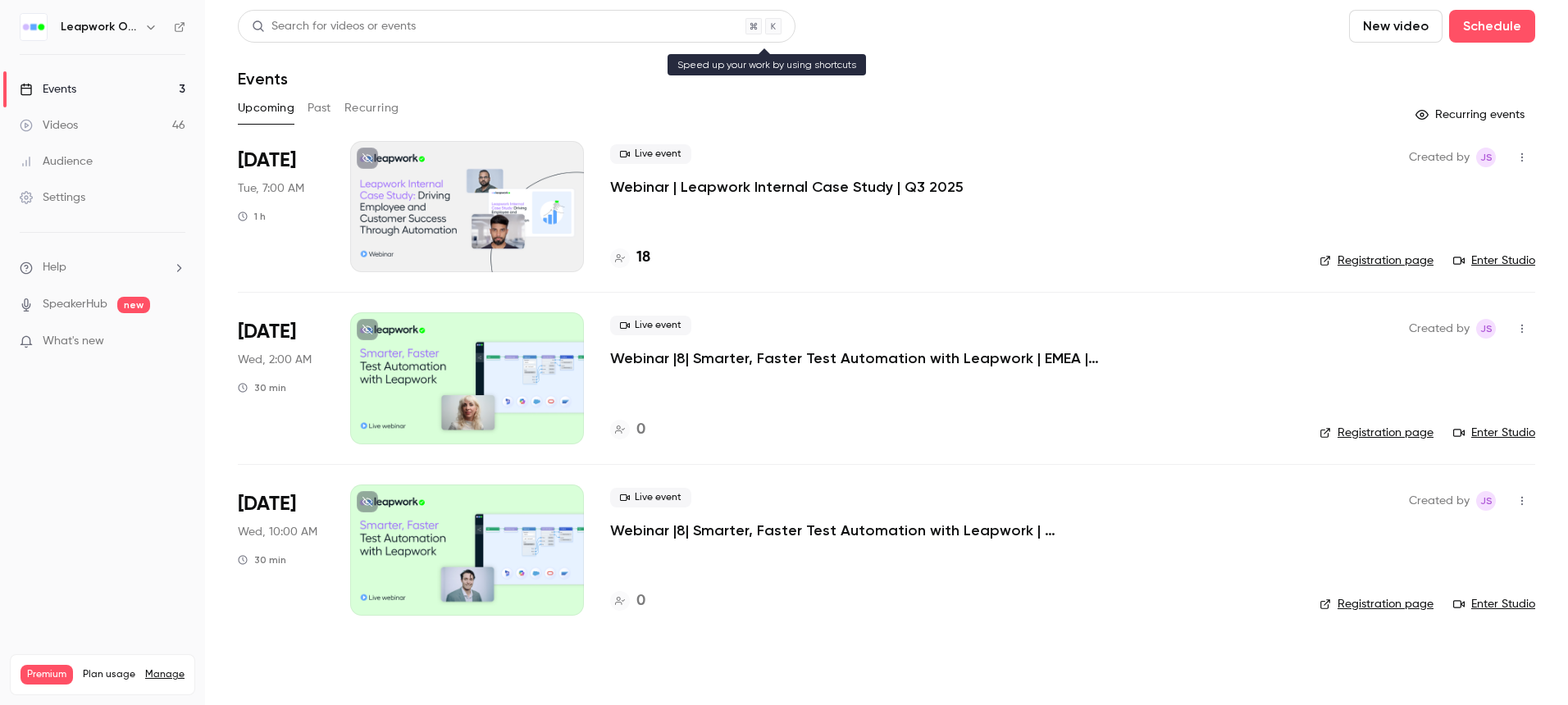 click on "Search for videos or events" at bounding box center (334, 26) 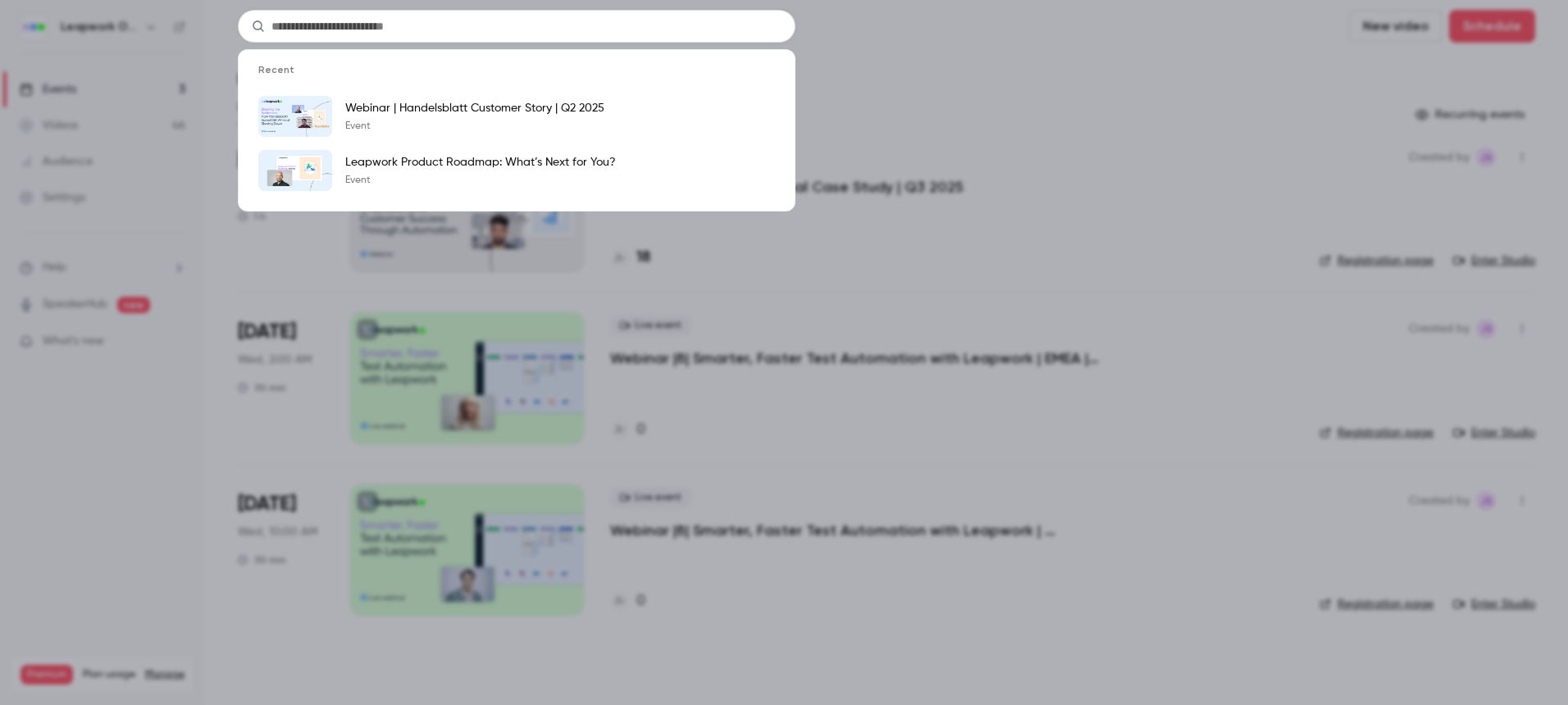 click at bounding box center (517, 26) 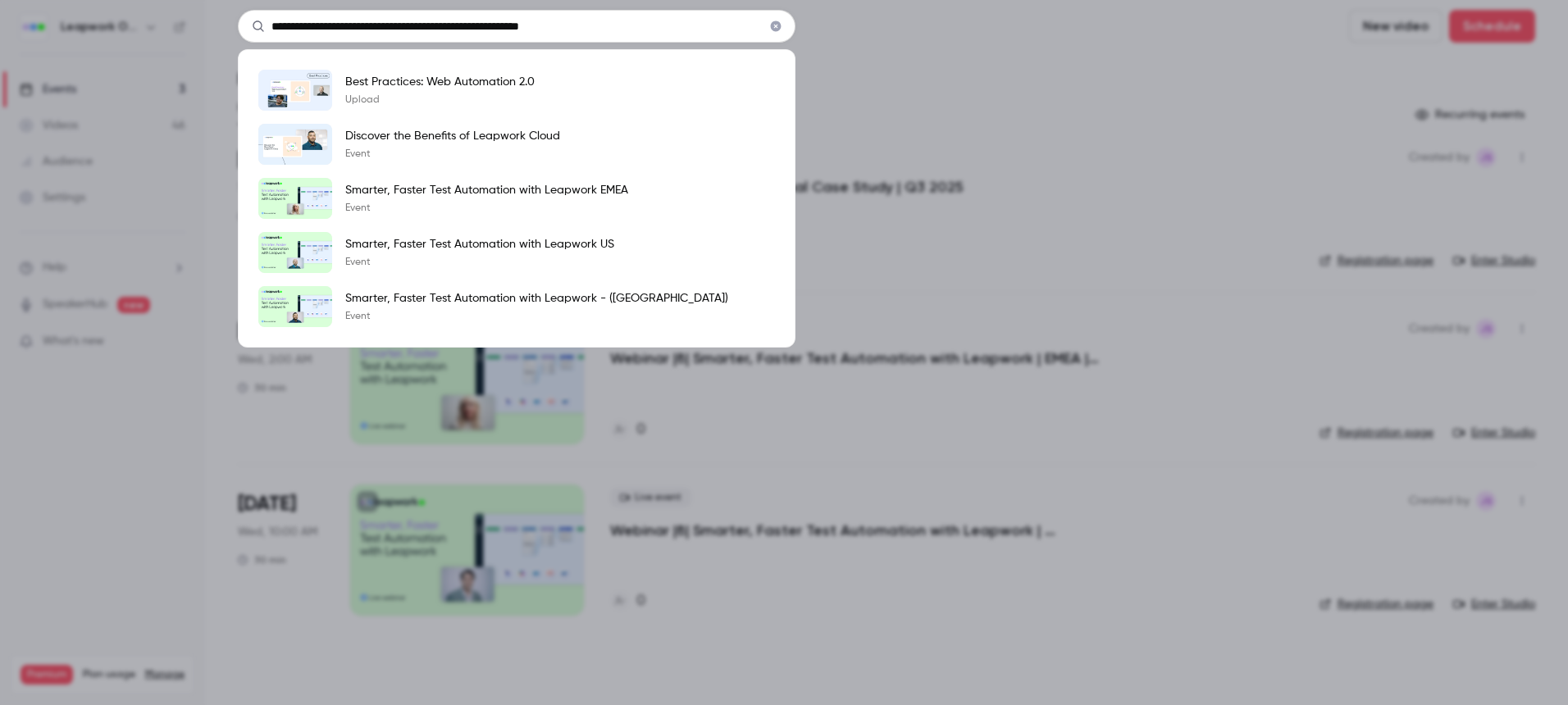 click on "**********" at bounding box center [517, 26] 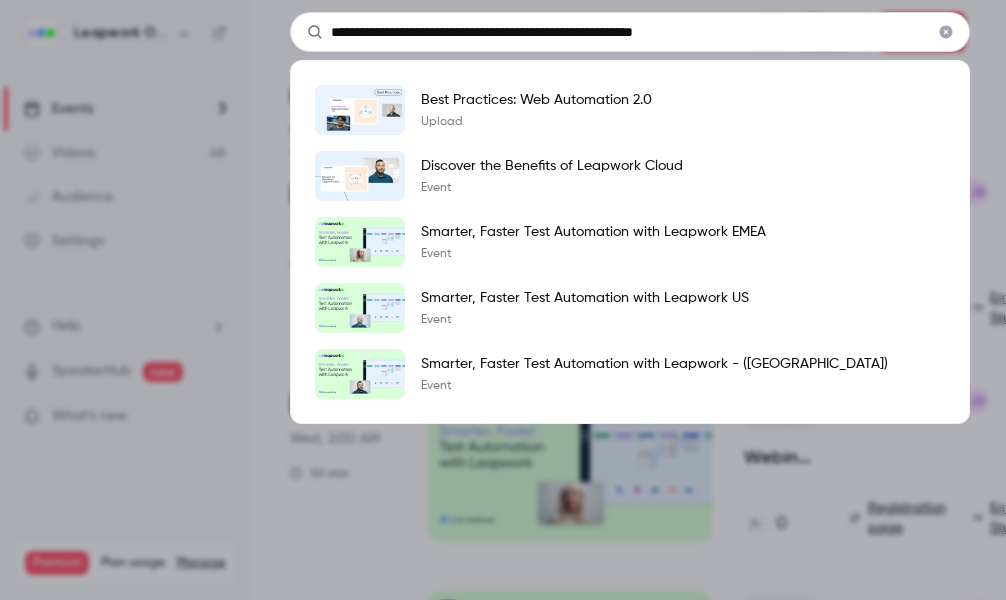 type on "**********" 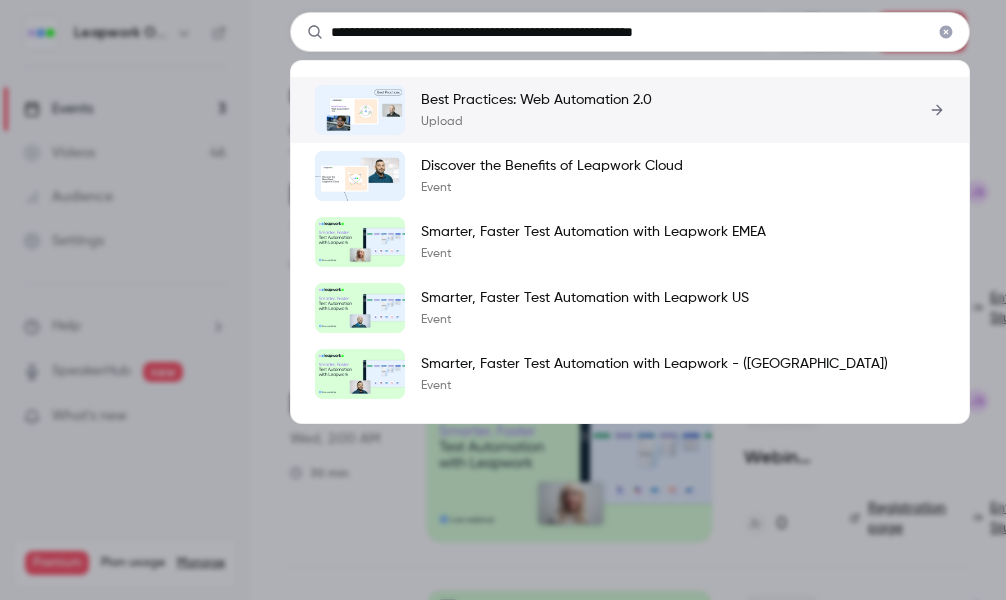 click at bounding box center (360, 110) 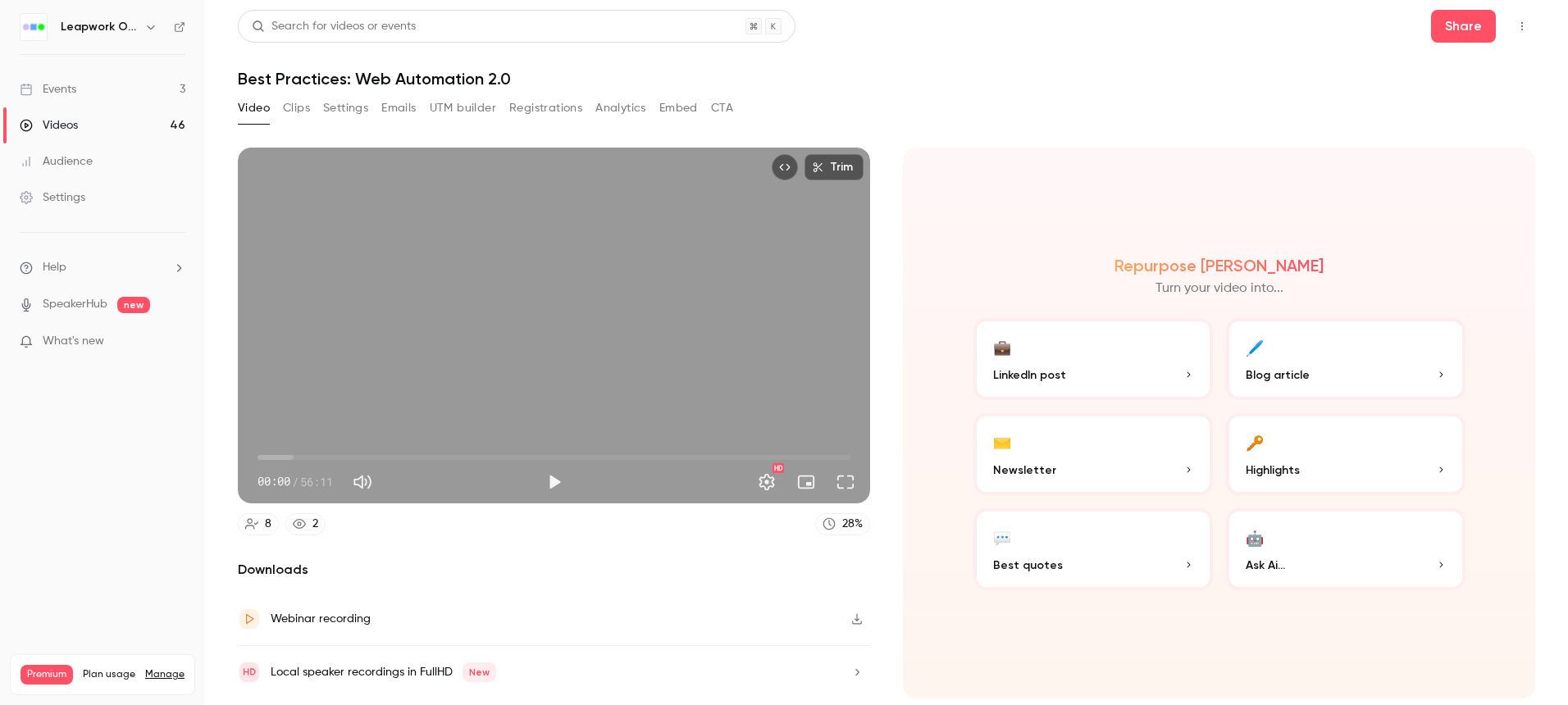 scroll, scrollTop: 0, scrollLeft: 0, axis: both 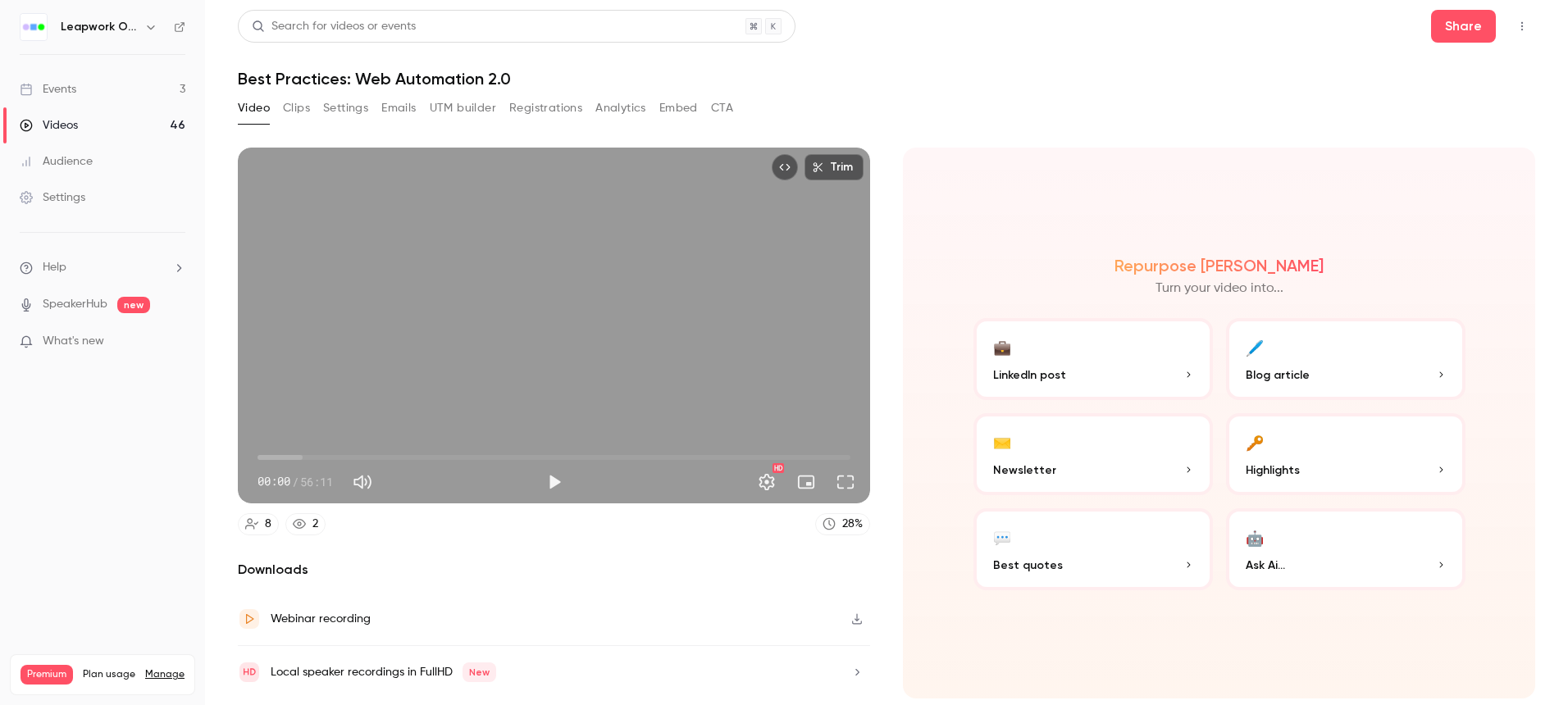 click on "Settings" at bounding box center [345, 108] 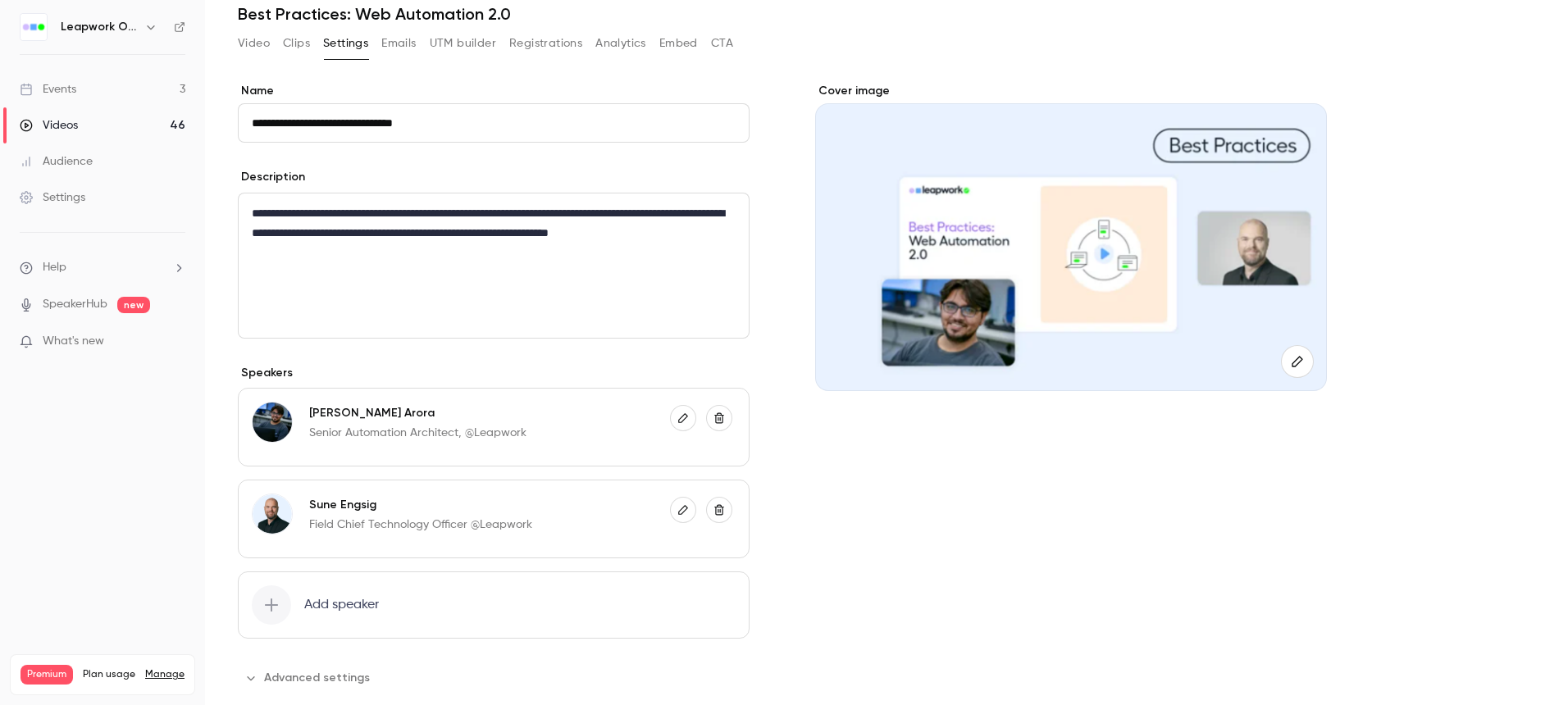 scroll, scrollTop: 0, scrollLeft: 0, axis: both 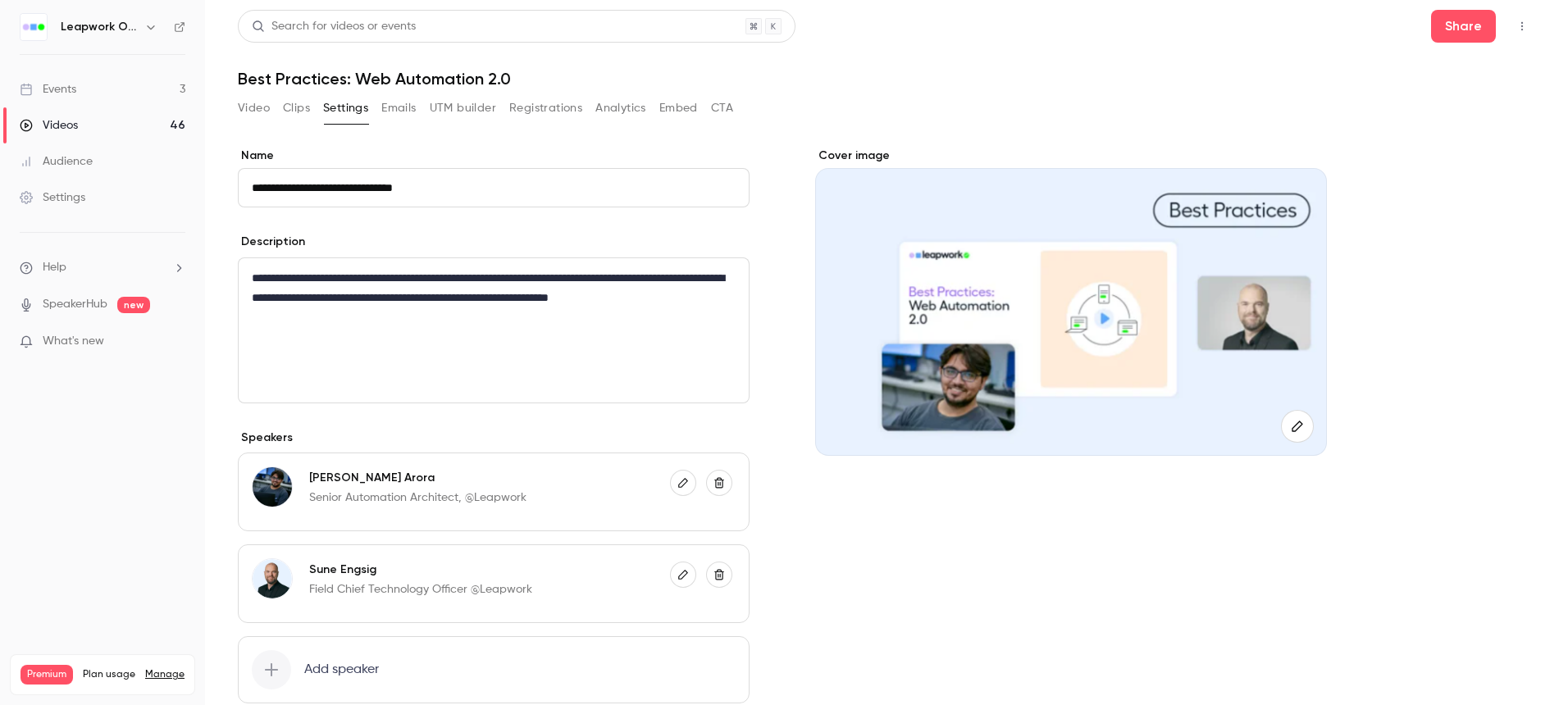 click on "Video" at bounding box center [253, 108] 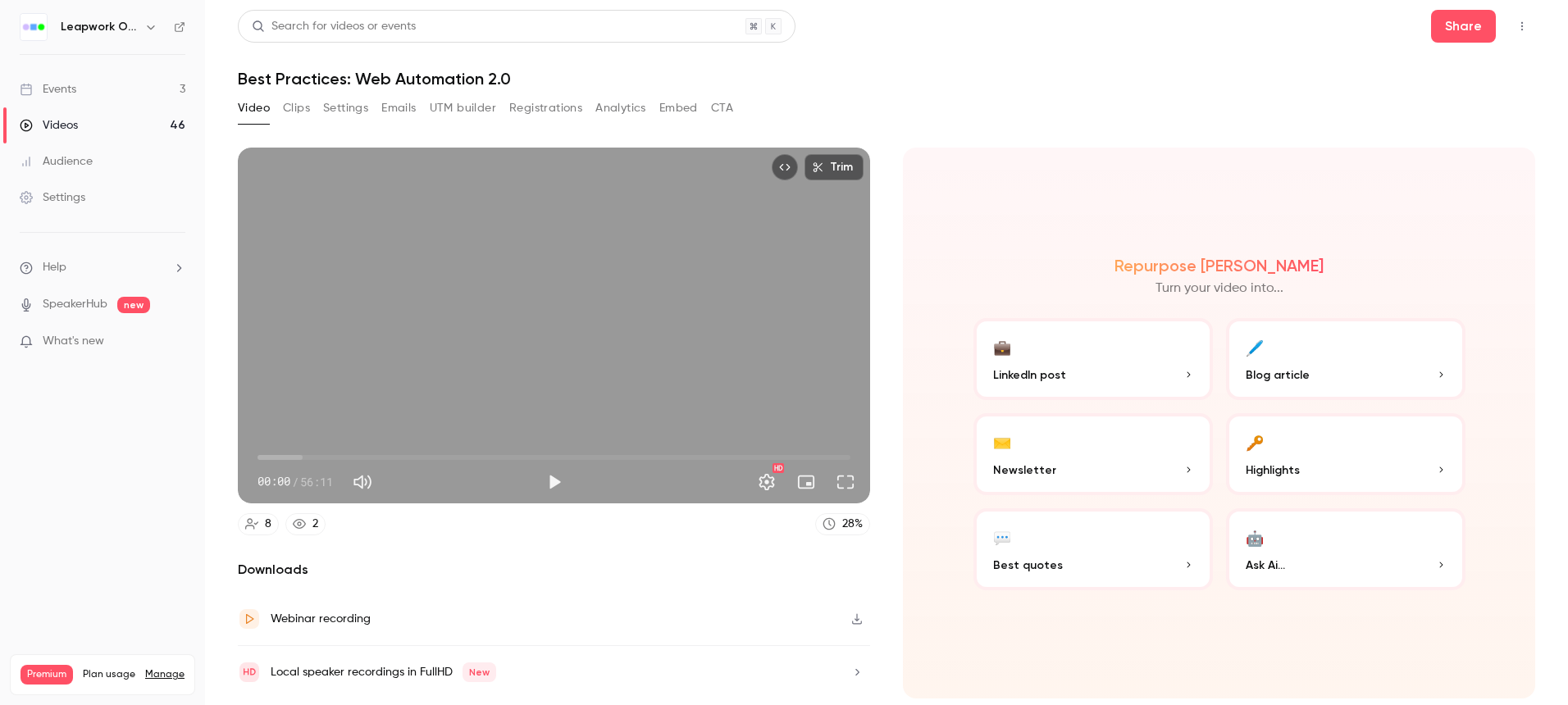 click 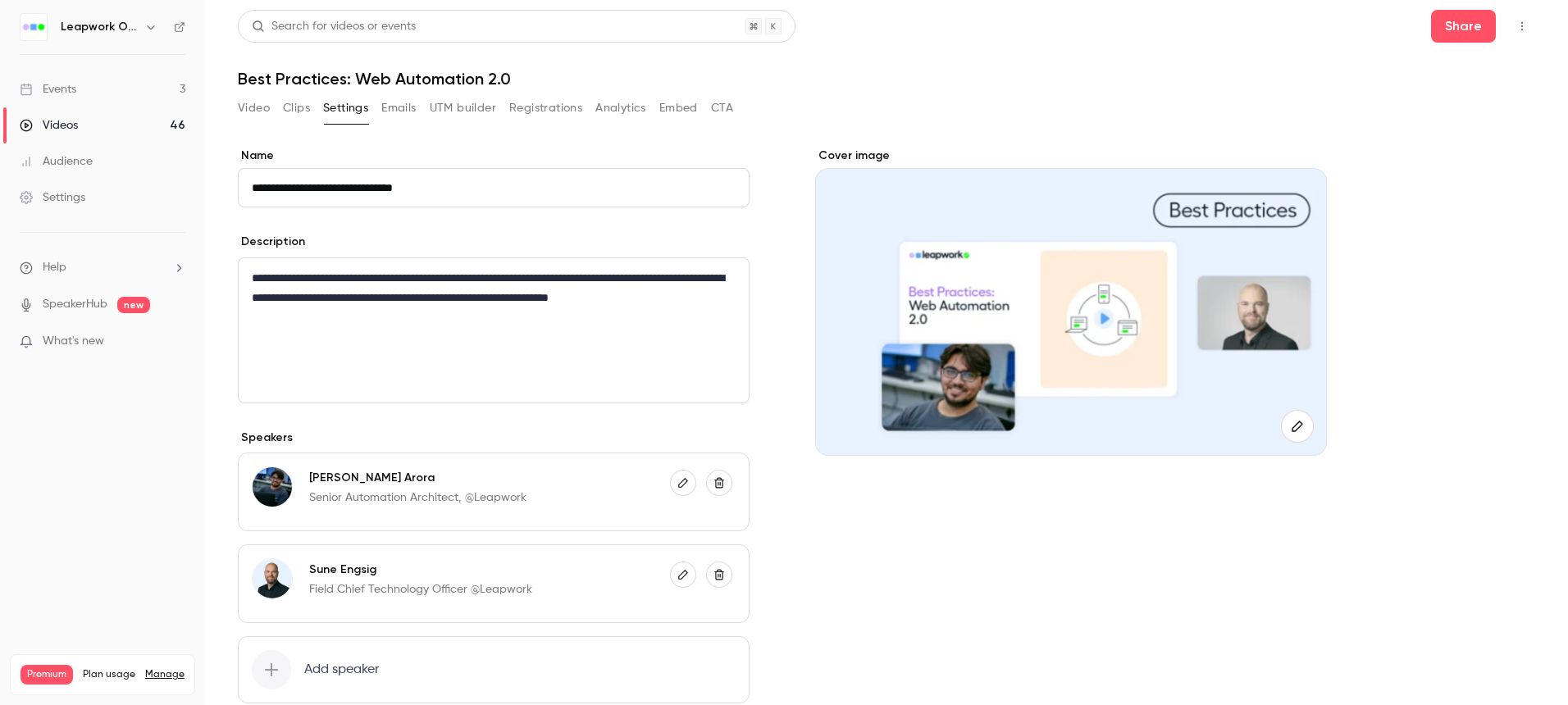 scroll, scrollTop: 136, scrollLeft: 0, axis: vertical 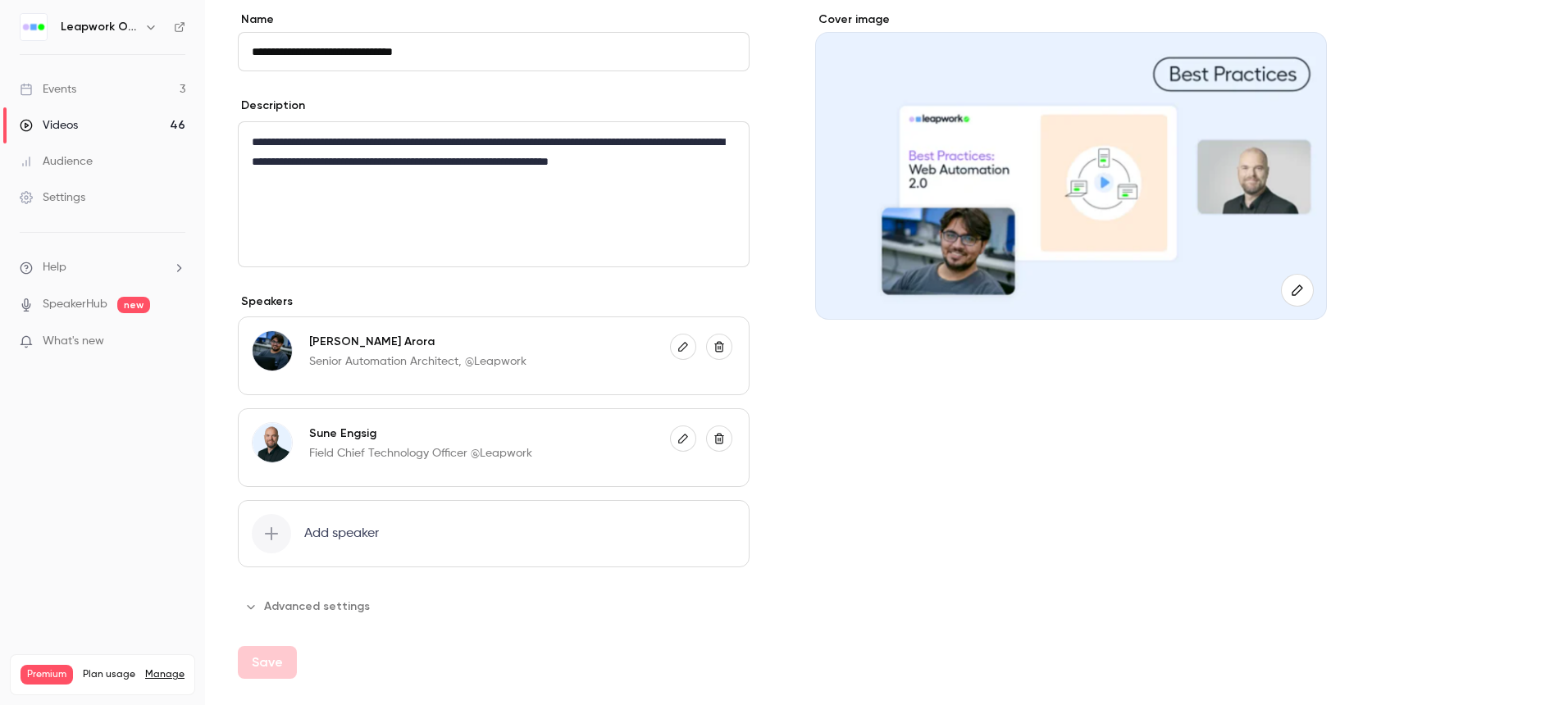 click on "Advanced settings" at bounding box center (308, 607) 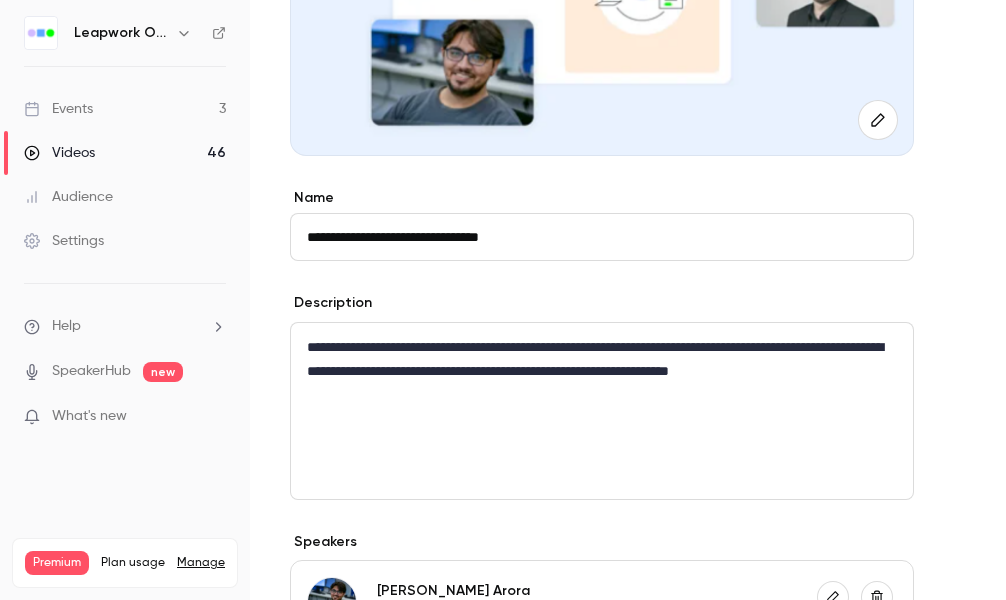 scroll, scrollTop: 808, scrollLeft: 0, axis: vertical 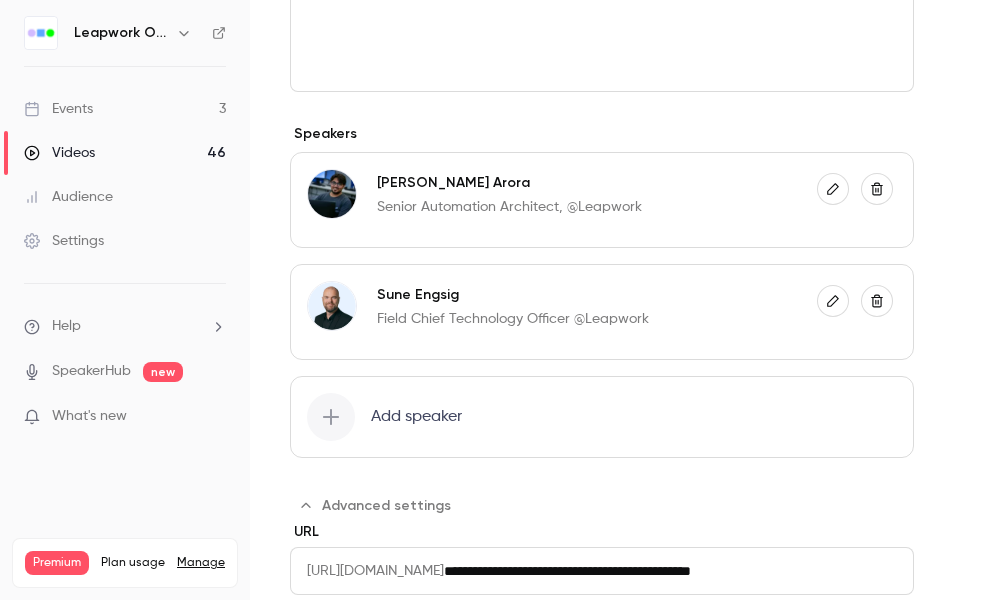 click on "**********" at bounding box center (602, 3) 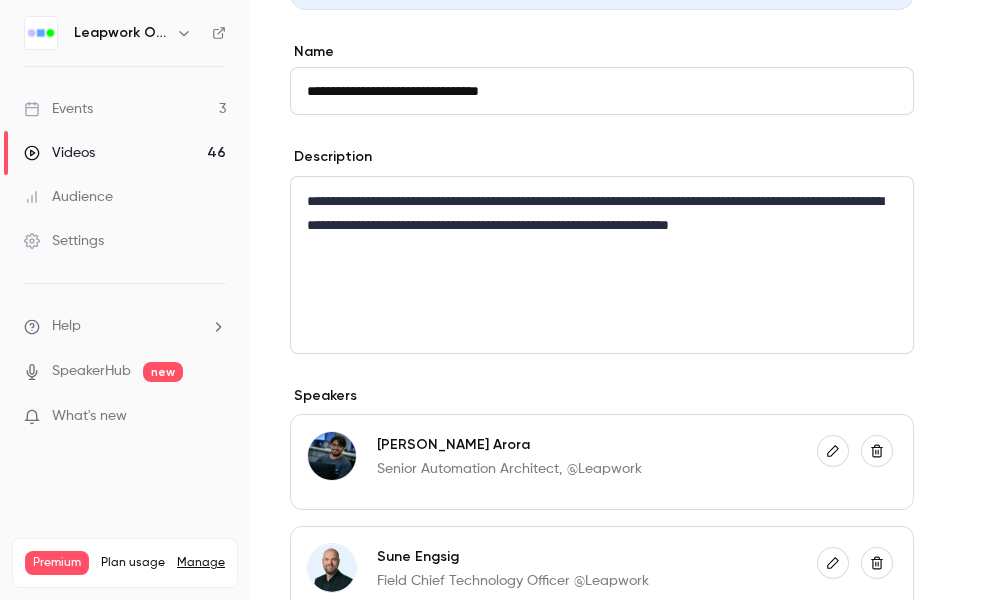 click on "**********" at bounding box center (628, 300) 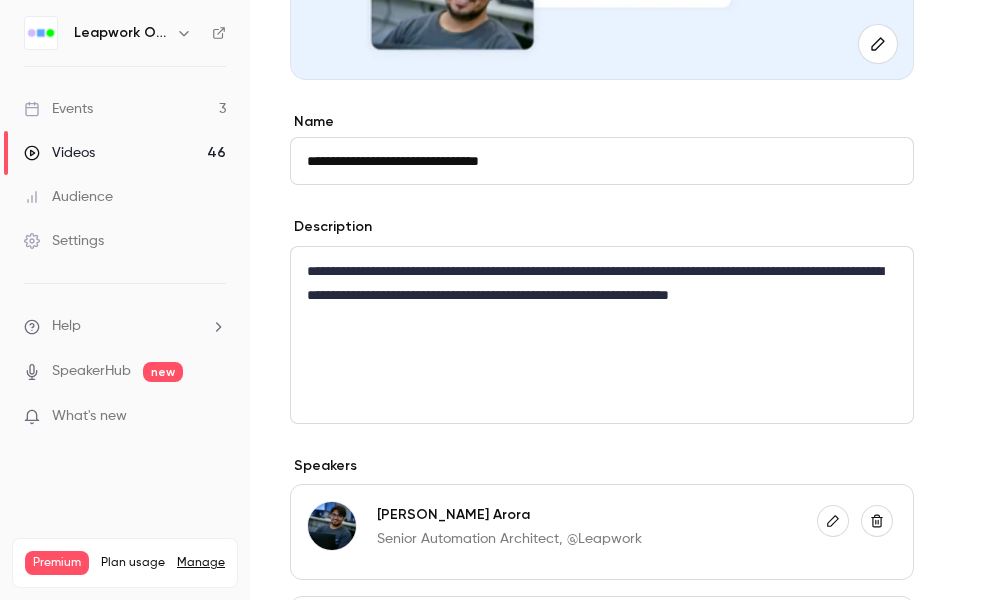 scroll, scrollTop: 0, scrollLeft: 0, axis: both 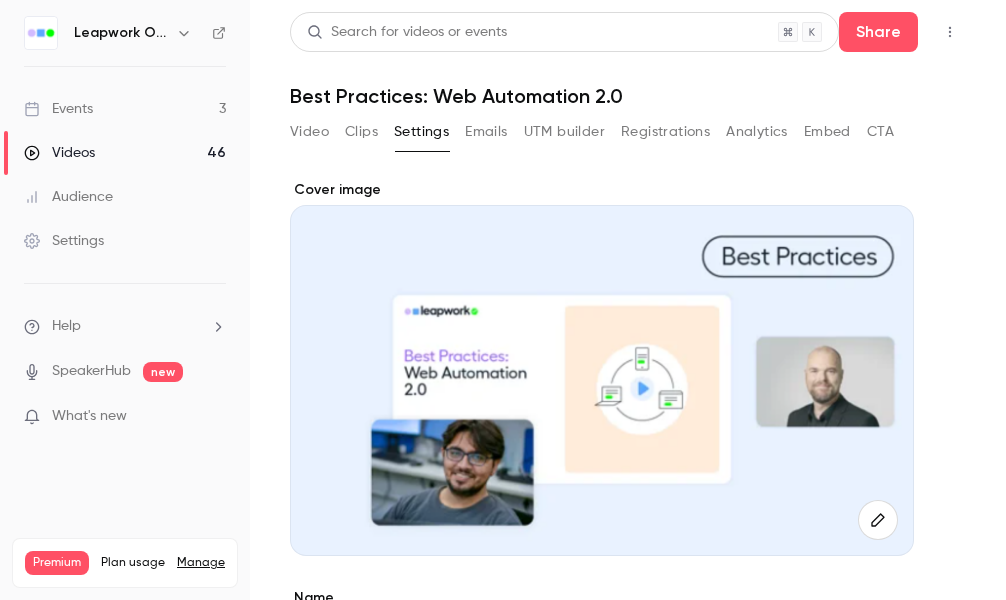 click on "Video" at bounding box center (309, 132) 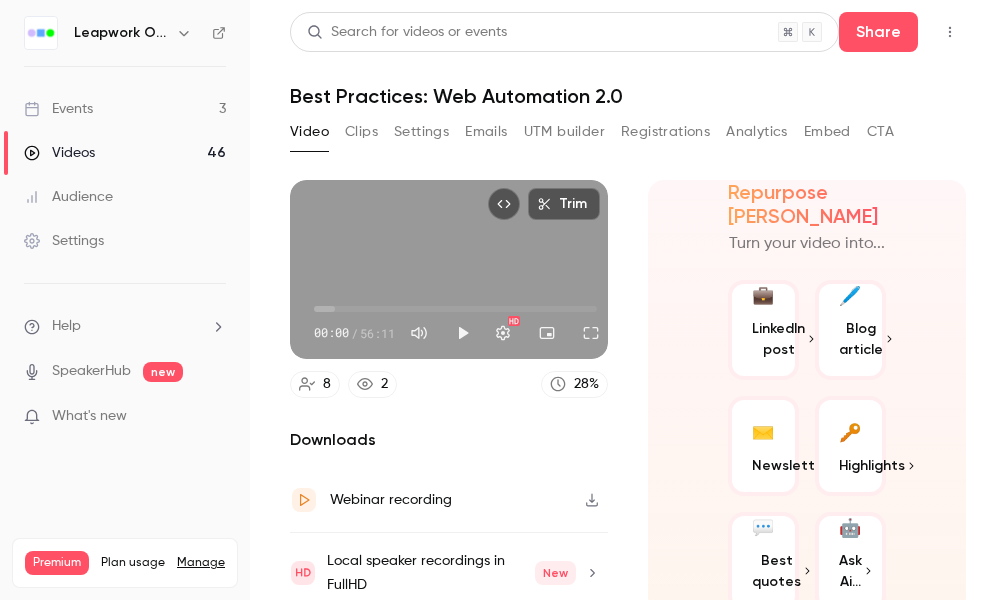 click on "Settings" at bounding box center [421, 132] 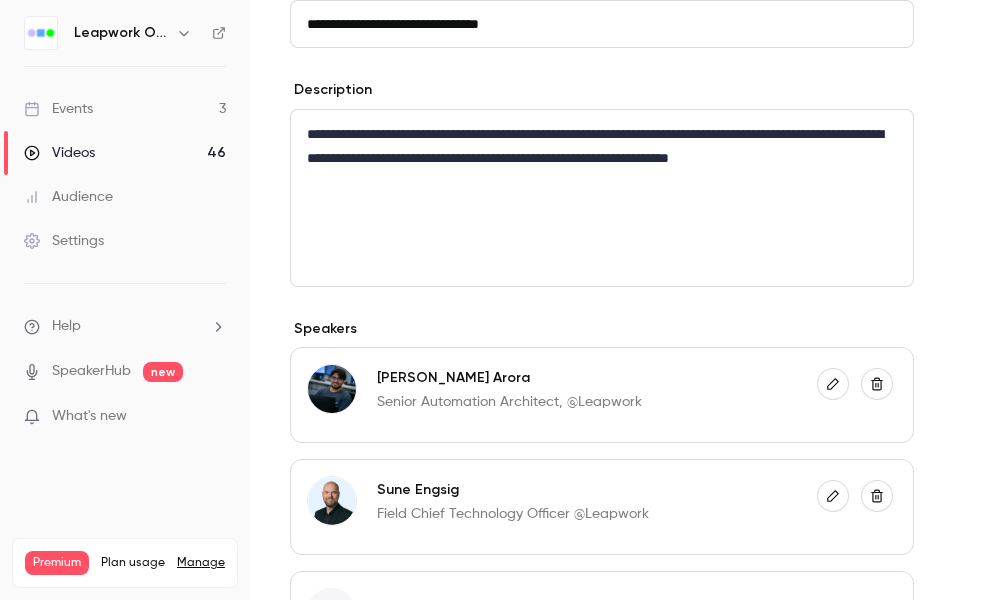 scroll, scrollTop: 834, scrollLeft: 0, axis: vertical 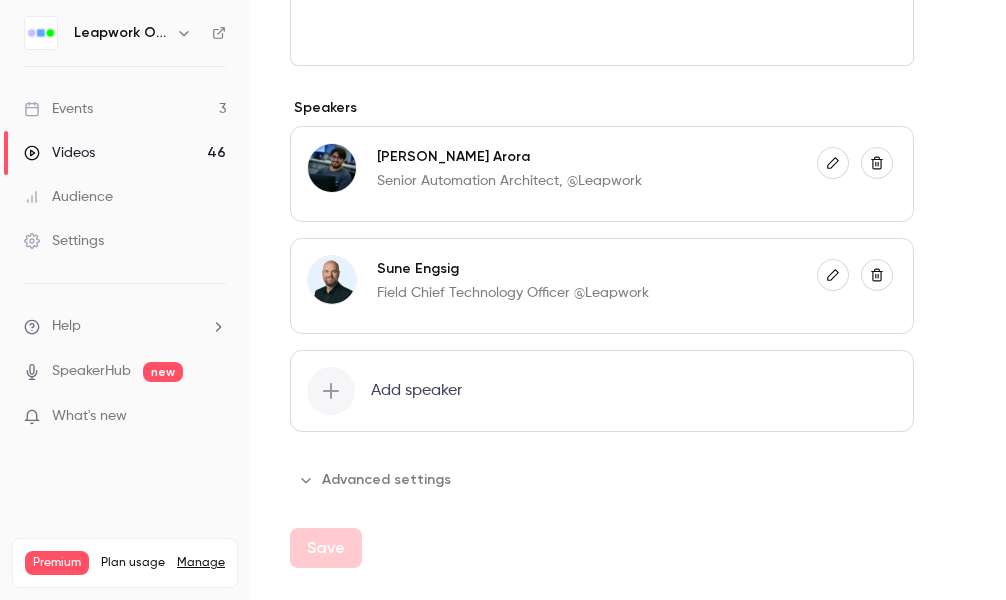 click on "**********" at bounding box center [602, -23] 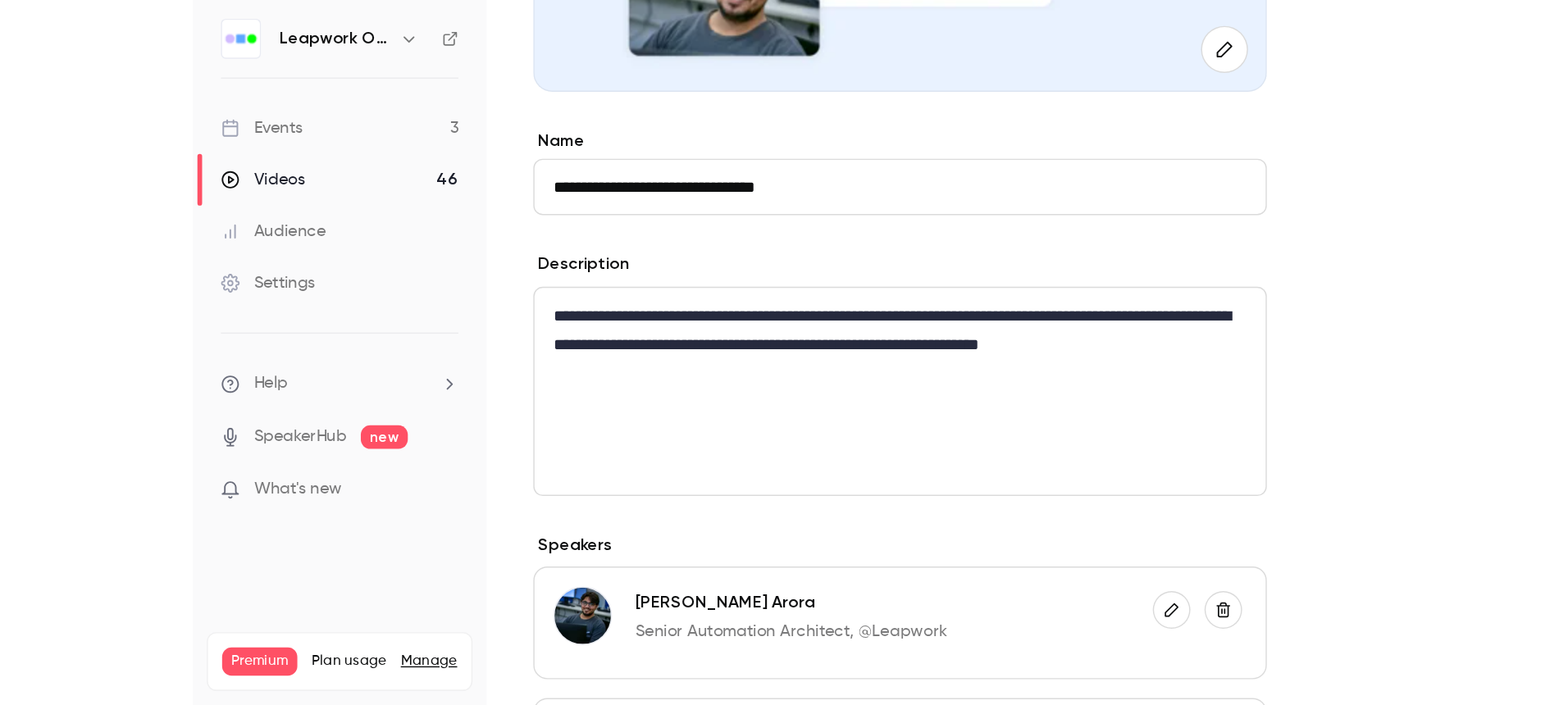 scroll, scrollTop: 684, scrollLeft: 0, axis: vertical 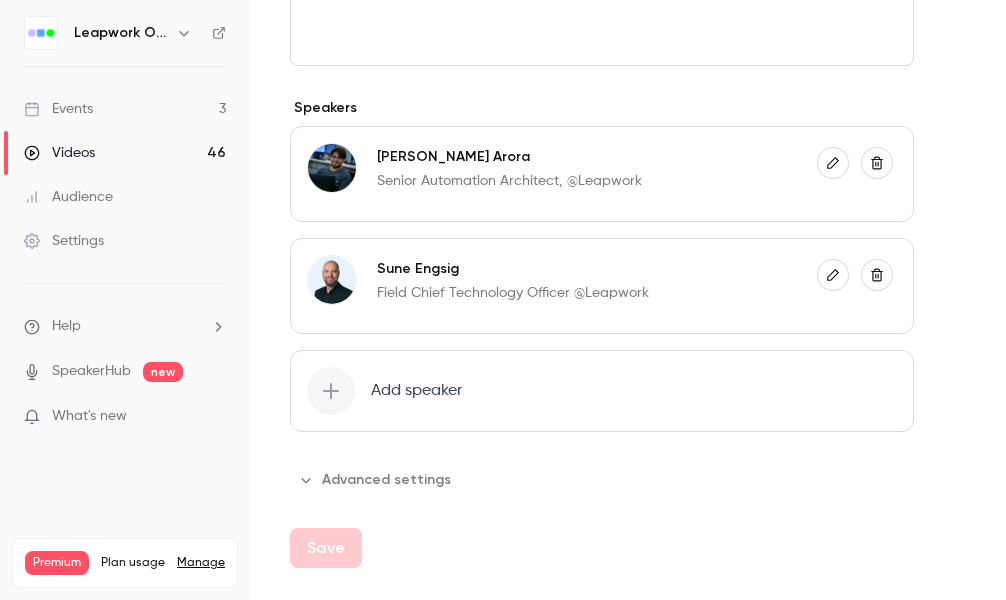 click on "Advanced settings" at bounding box center [376, 480] 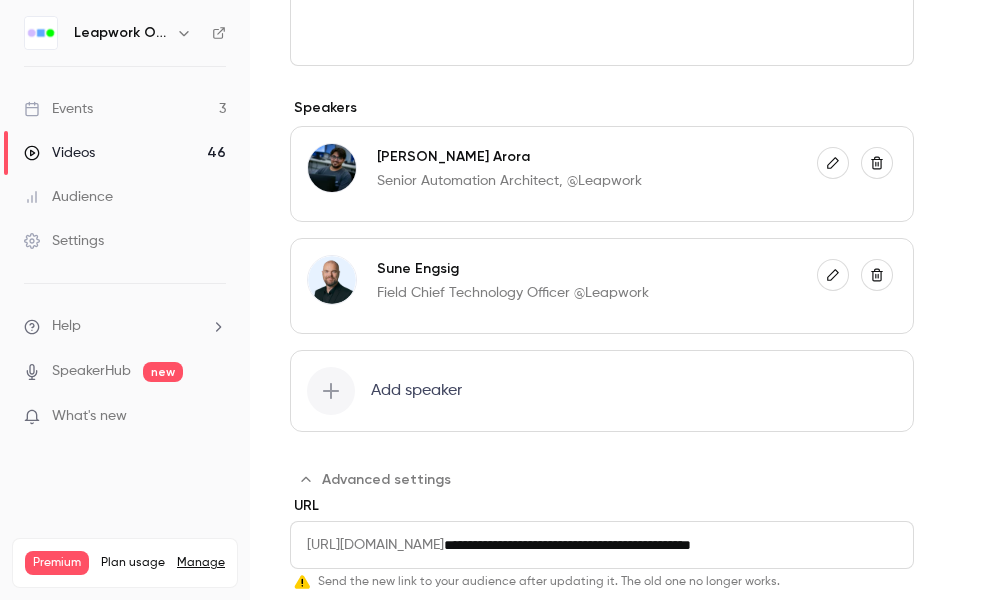 click on "**********" at bounding box center [679, 545] 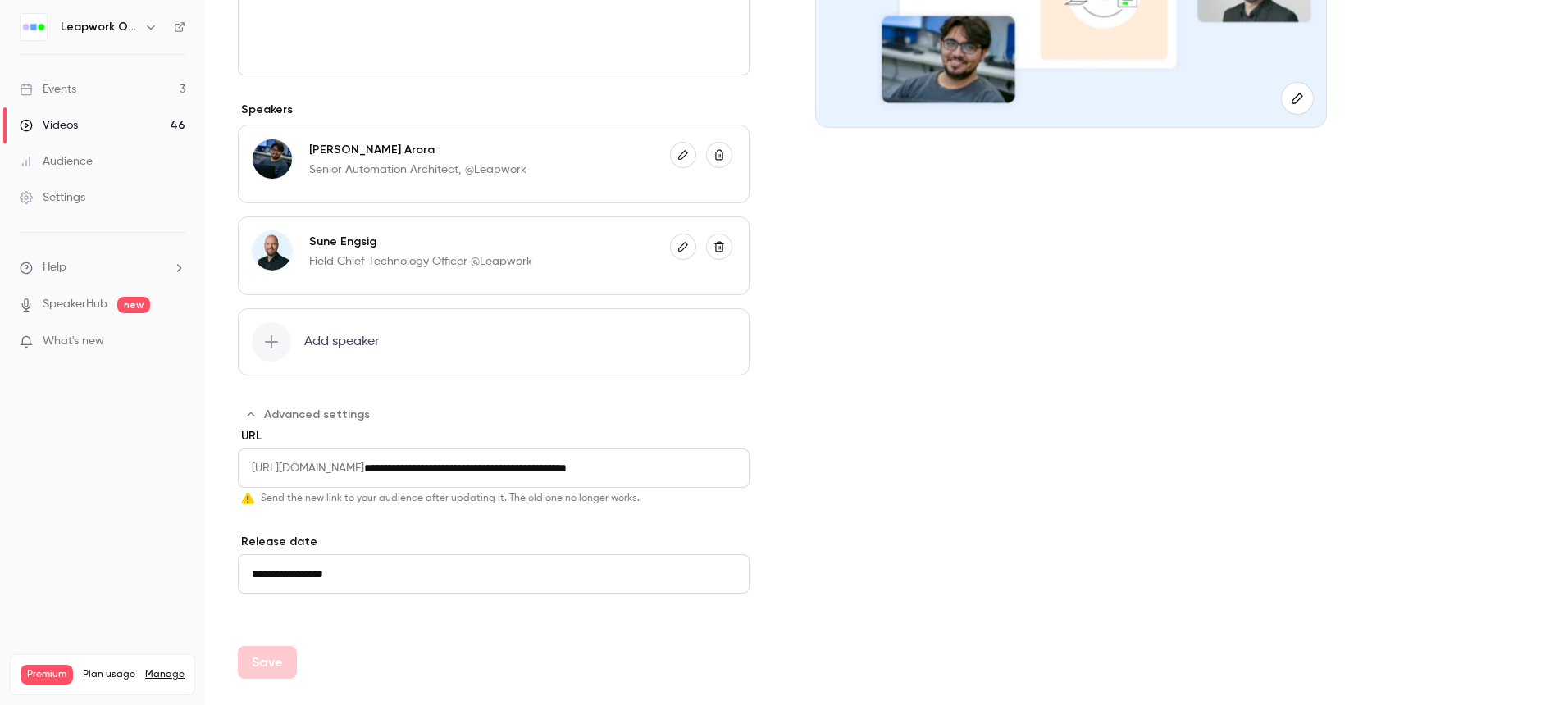 scroll, scrollTop: 328, scrollLeft: 0, axis: vertical 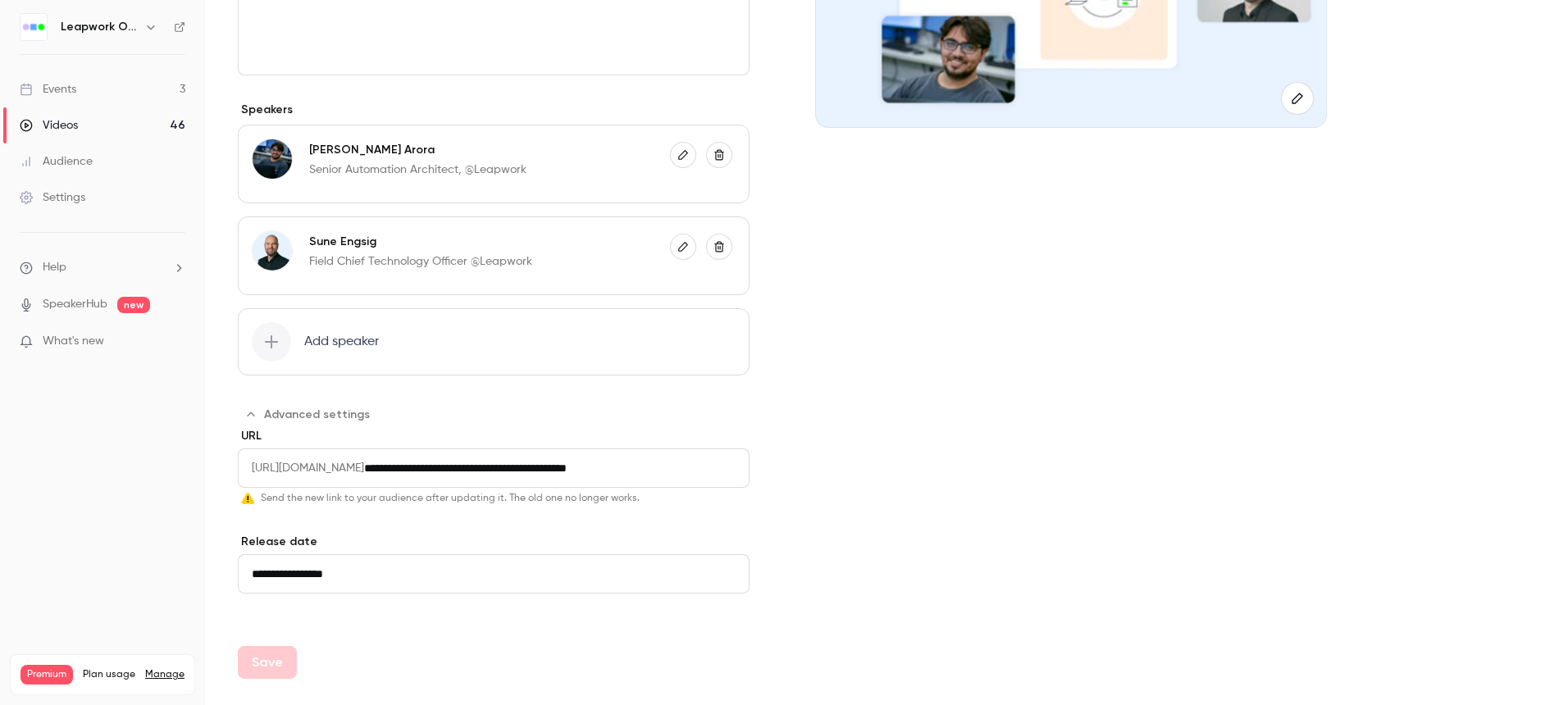 click on "Events" at bounding box center (48, 89) 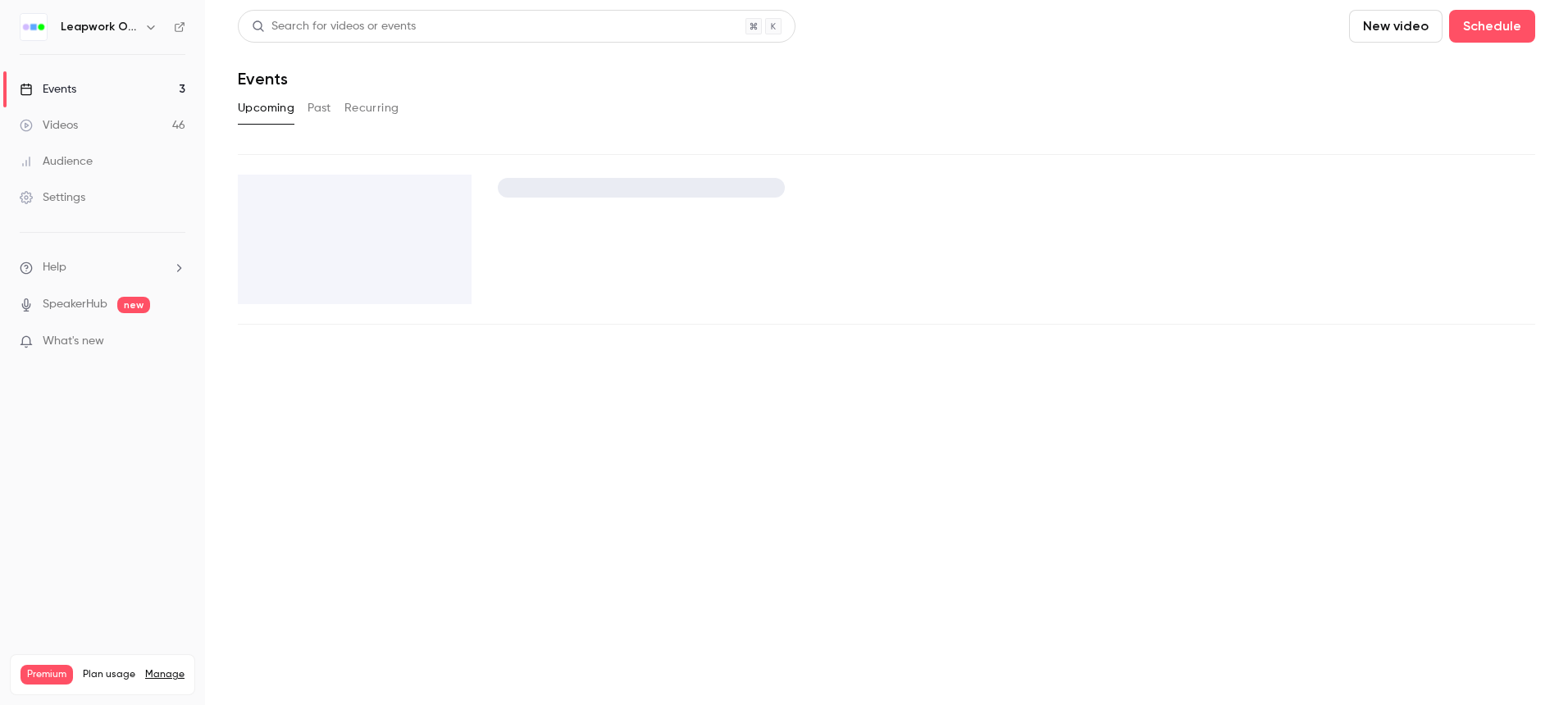 scroll, scrollTop: 0, scrollLeft: 0, axis: both 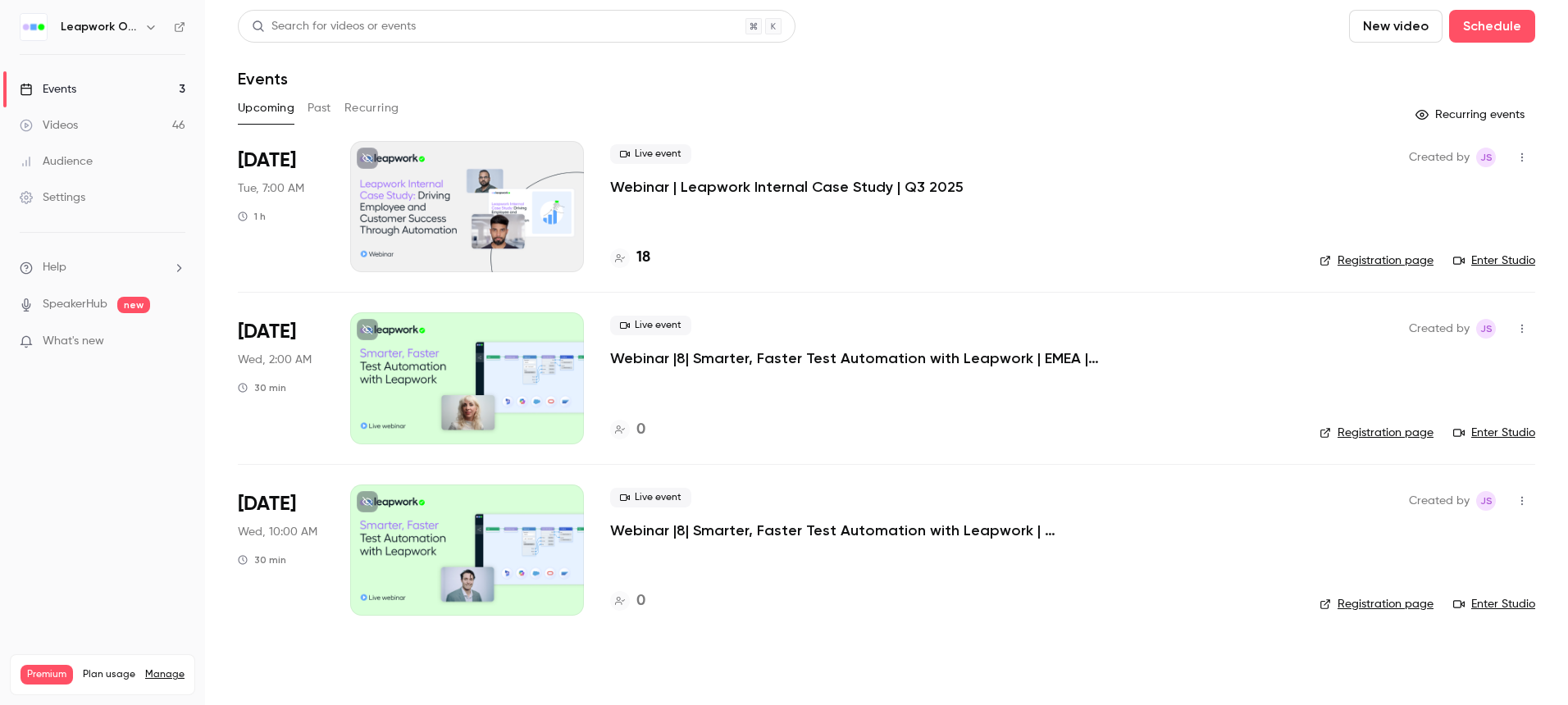 click at bounding box center (467, 378) 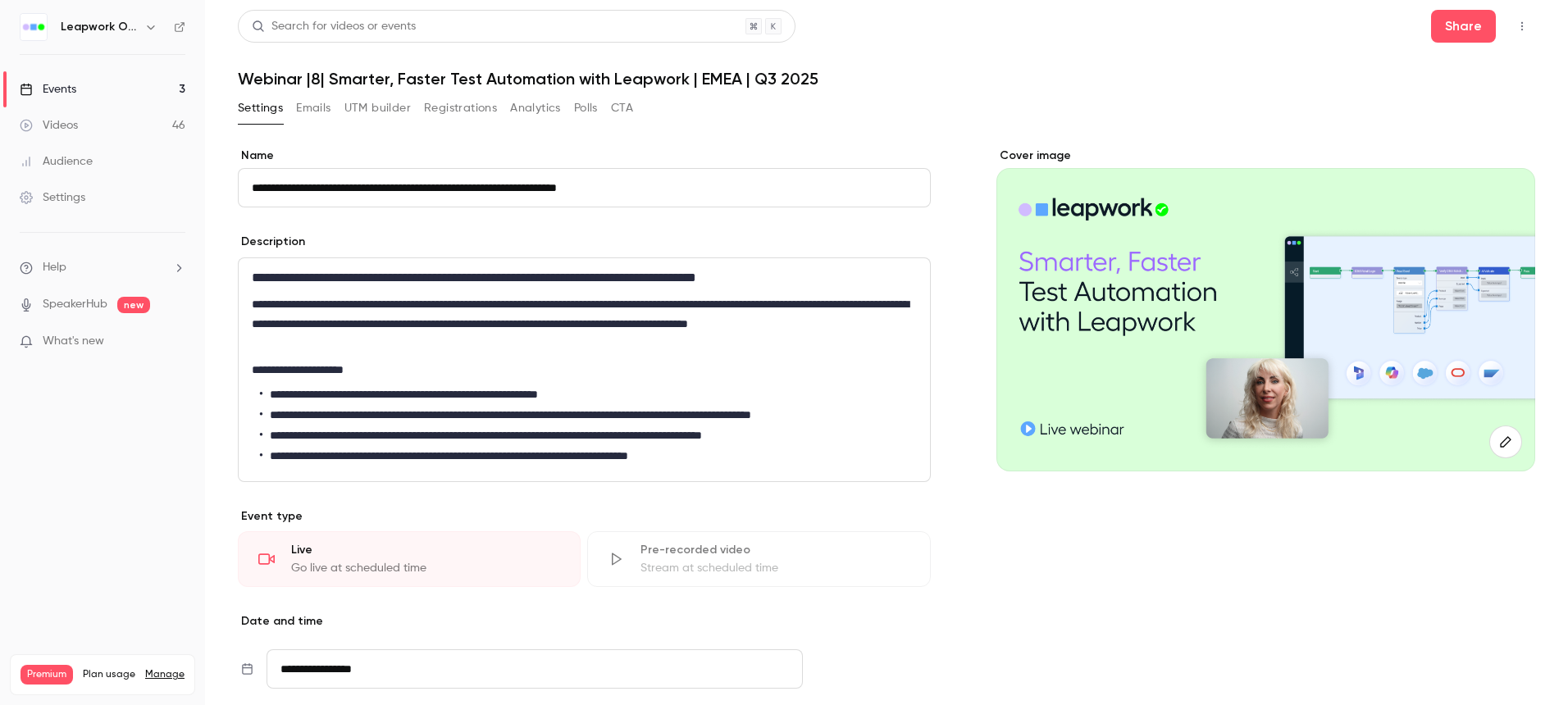 scroll, scrollTop: 389, scrollLeft: 0, axis: vertical 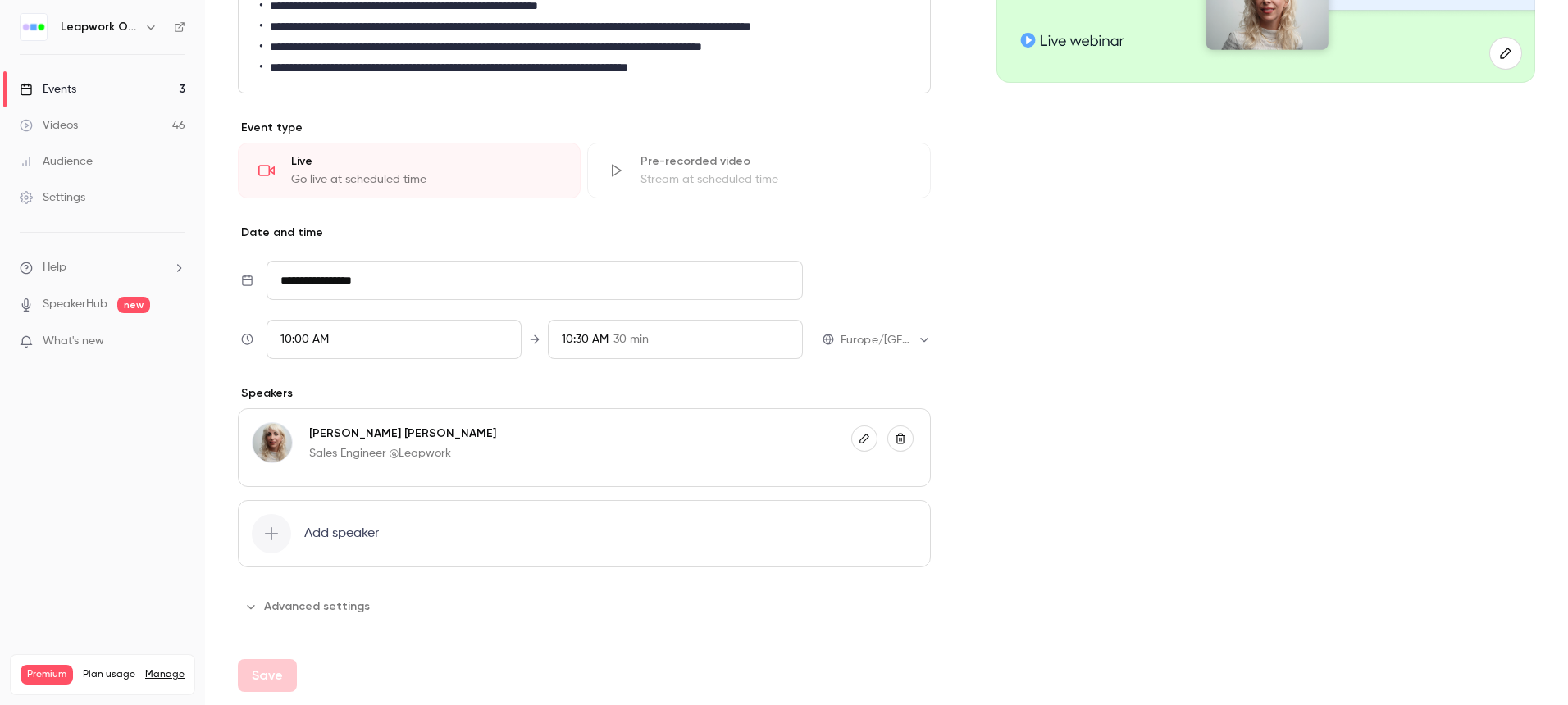 click on "Advanced settings" at bounding box center [308, 607] 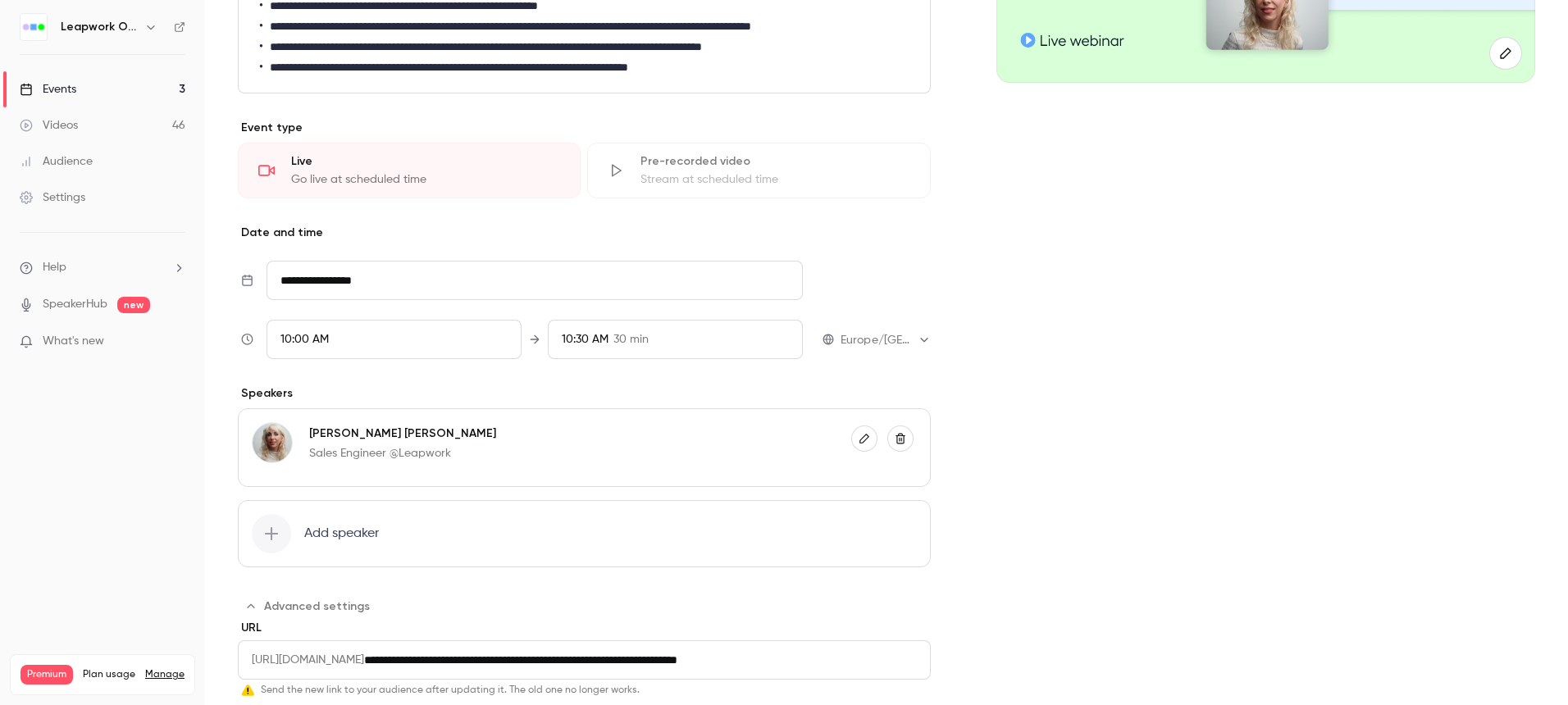 click on "**********" at bounding box center [647, 660] 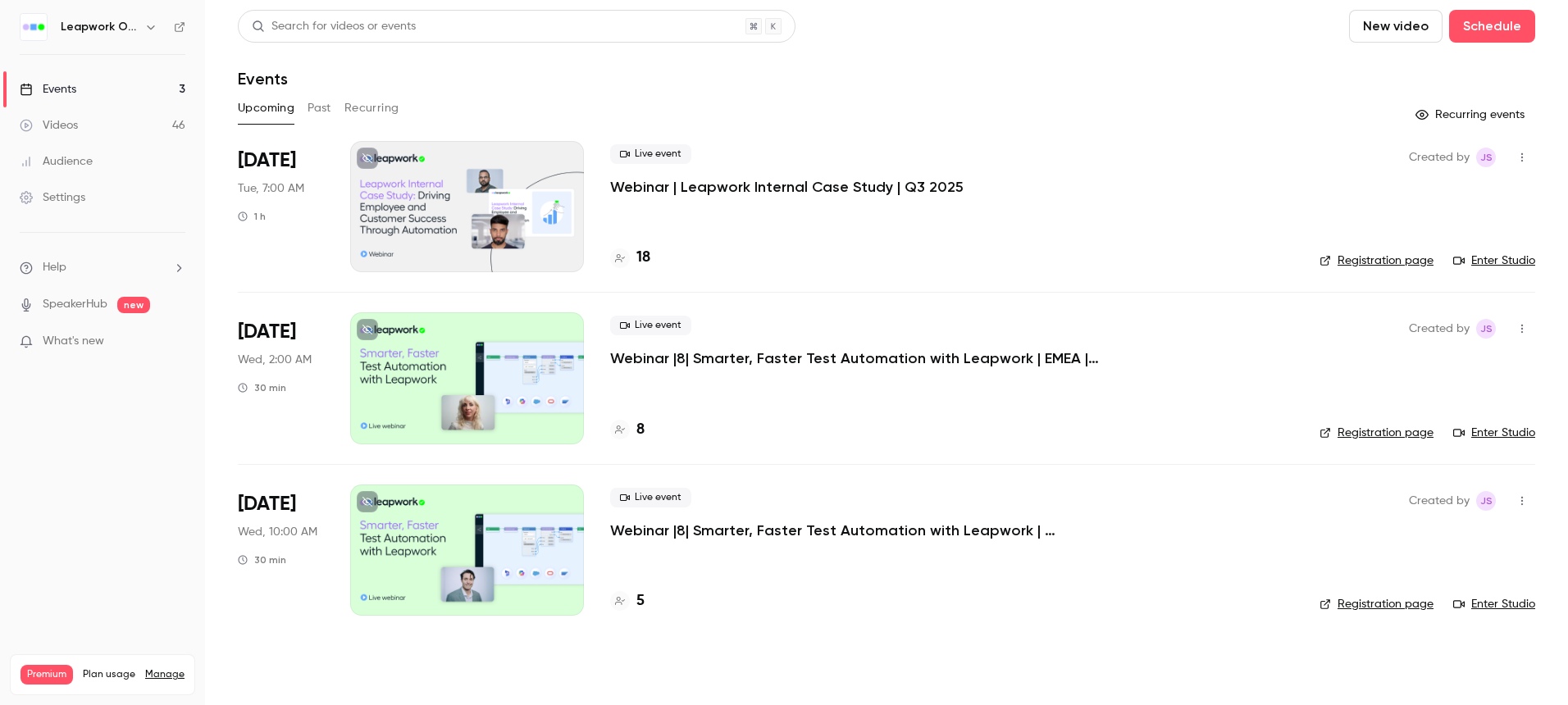 click at bounding box center [467, 550] 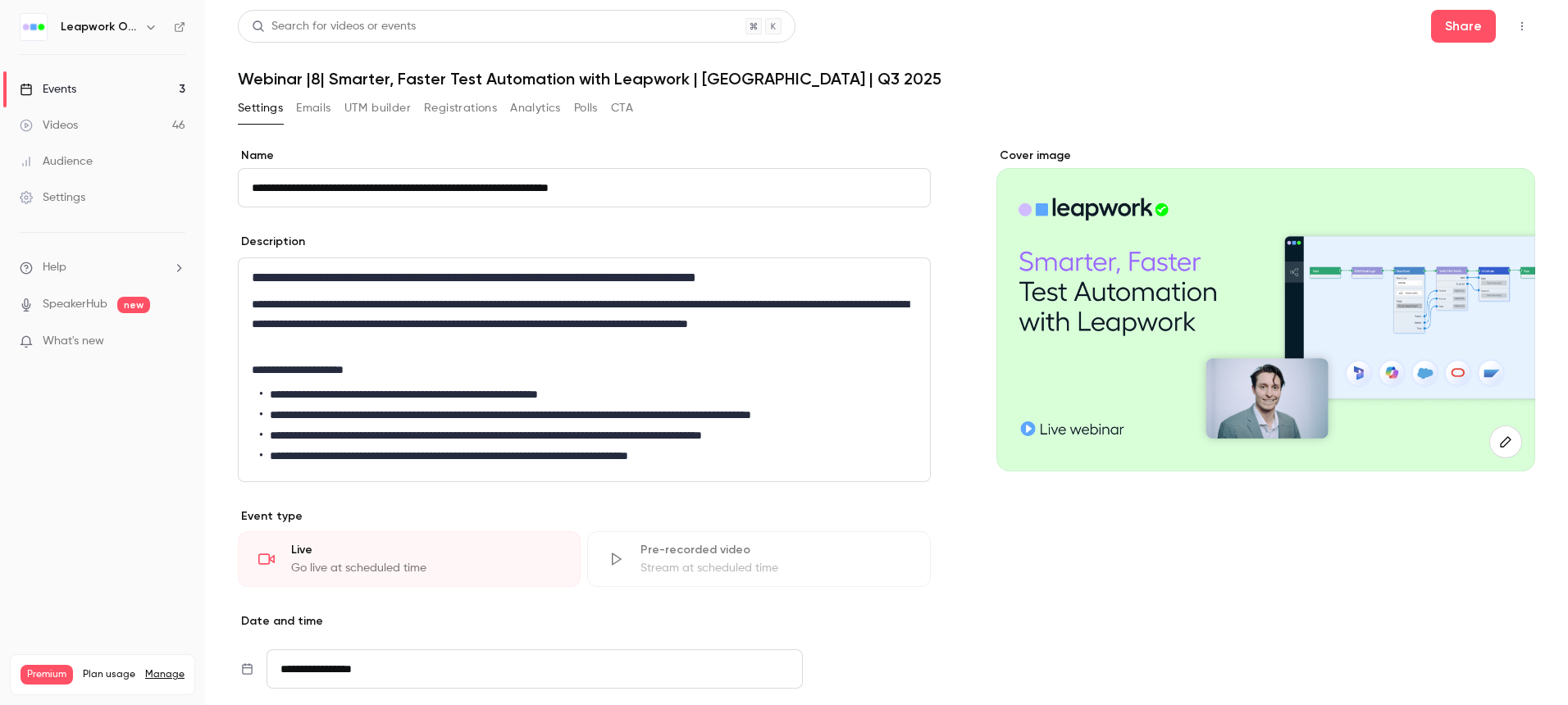 click 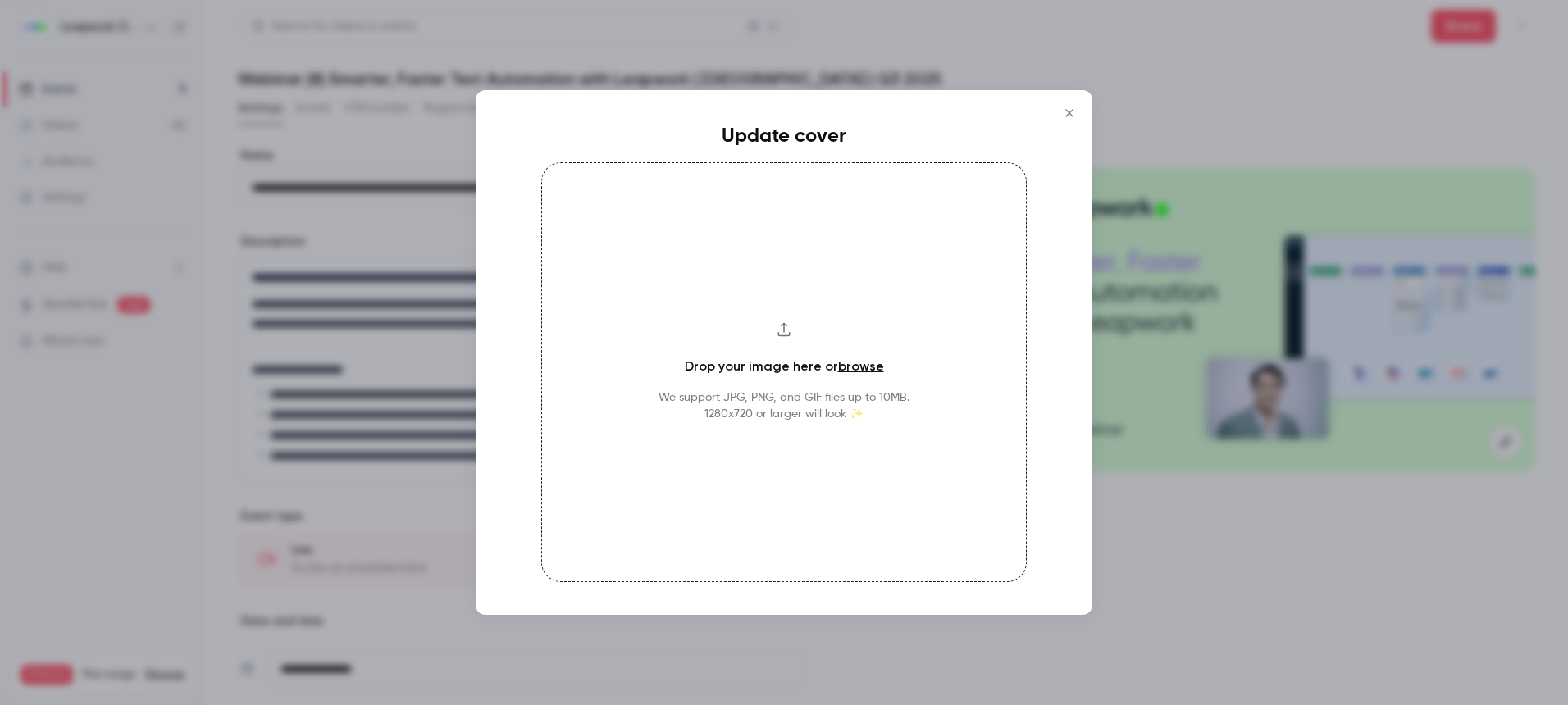 click on "browse" at bounding box center (861, 366) 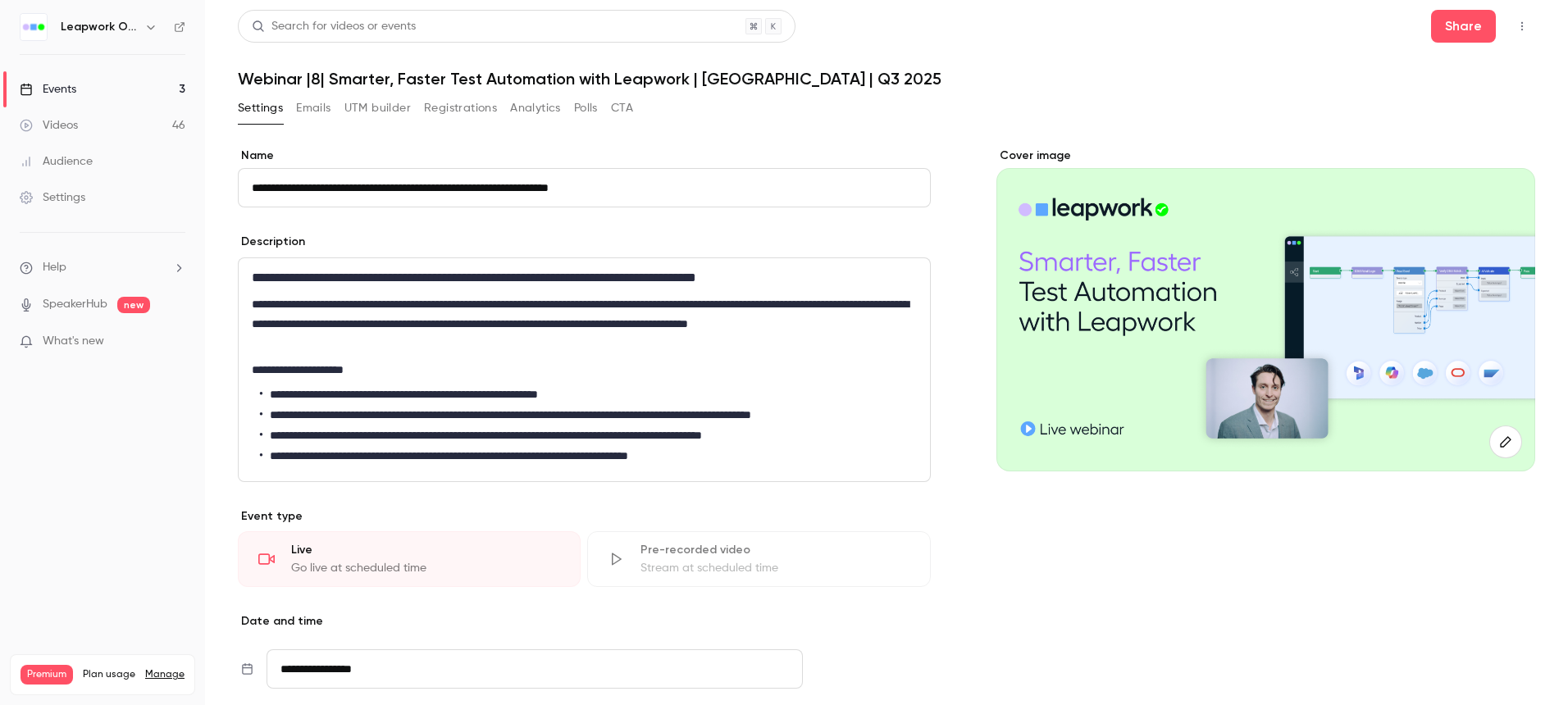 click 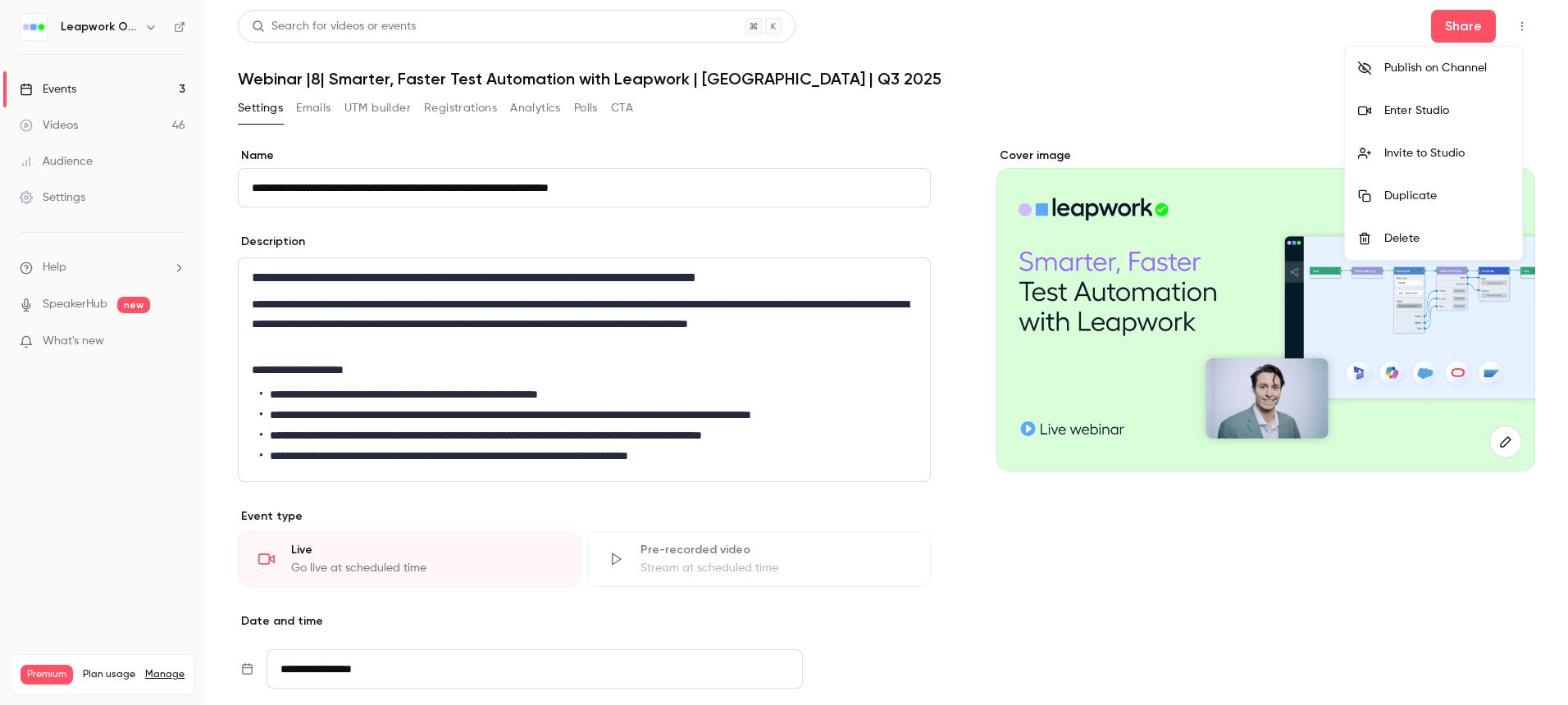 click at bounding box center [784, 352] 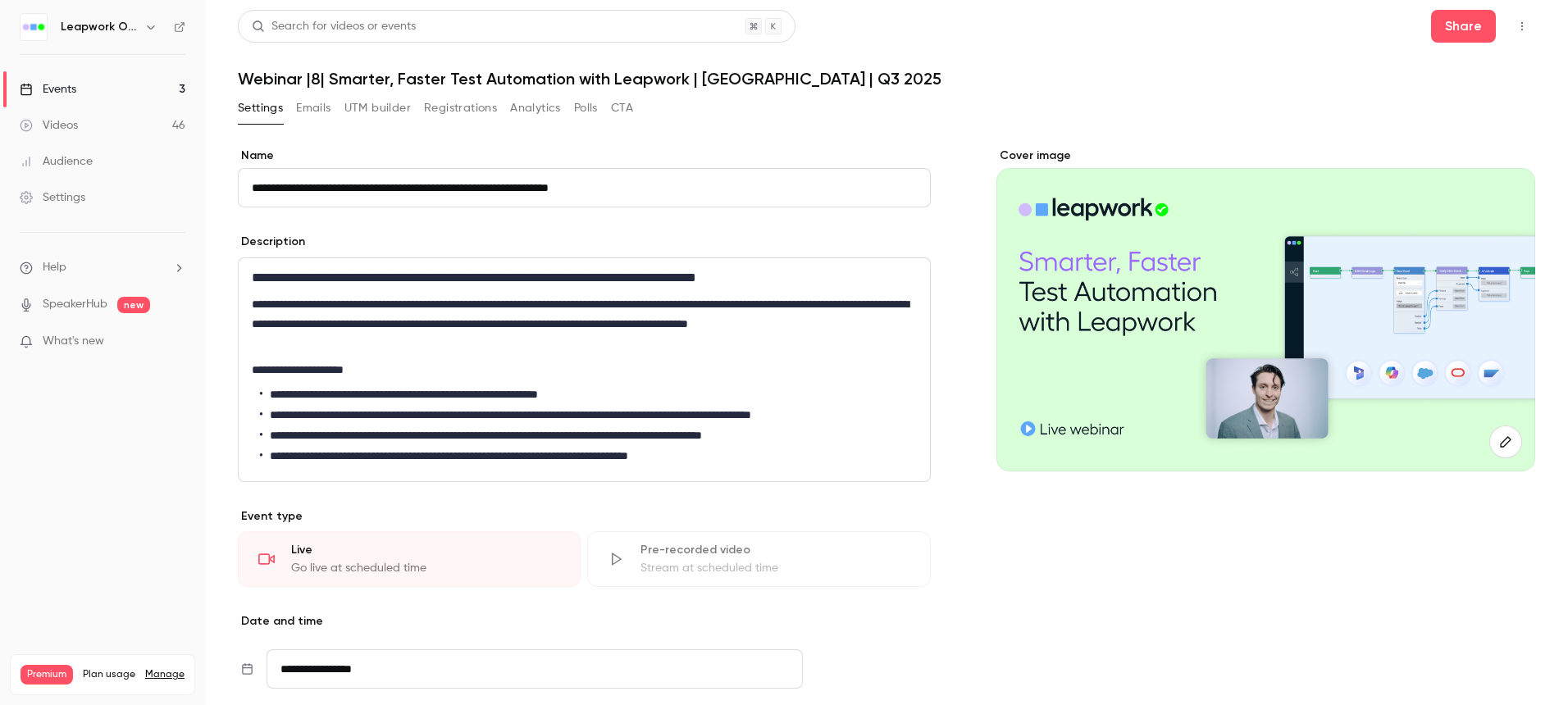 click on "Search for videos or events Share Webinar |8| Smarter, Faster Test Automation with Leapwork | [GEOGRAPHIC_DATA] | Q3 2025" at bounding box center [887, 49] 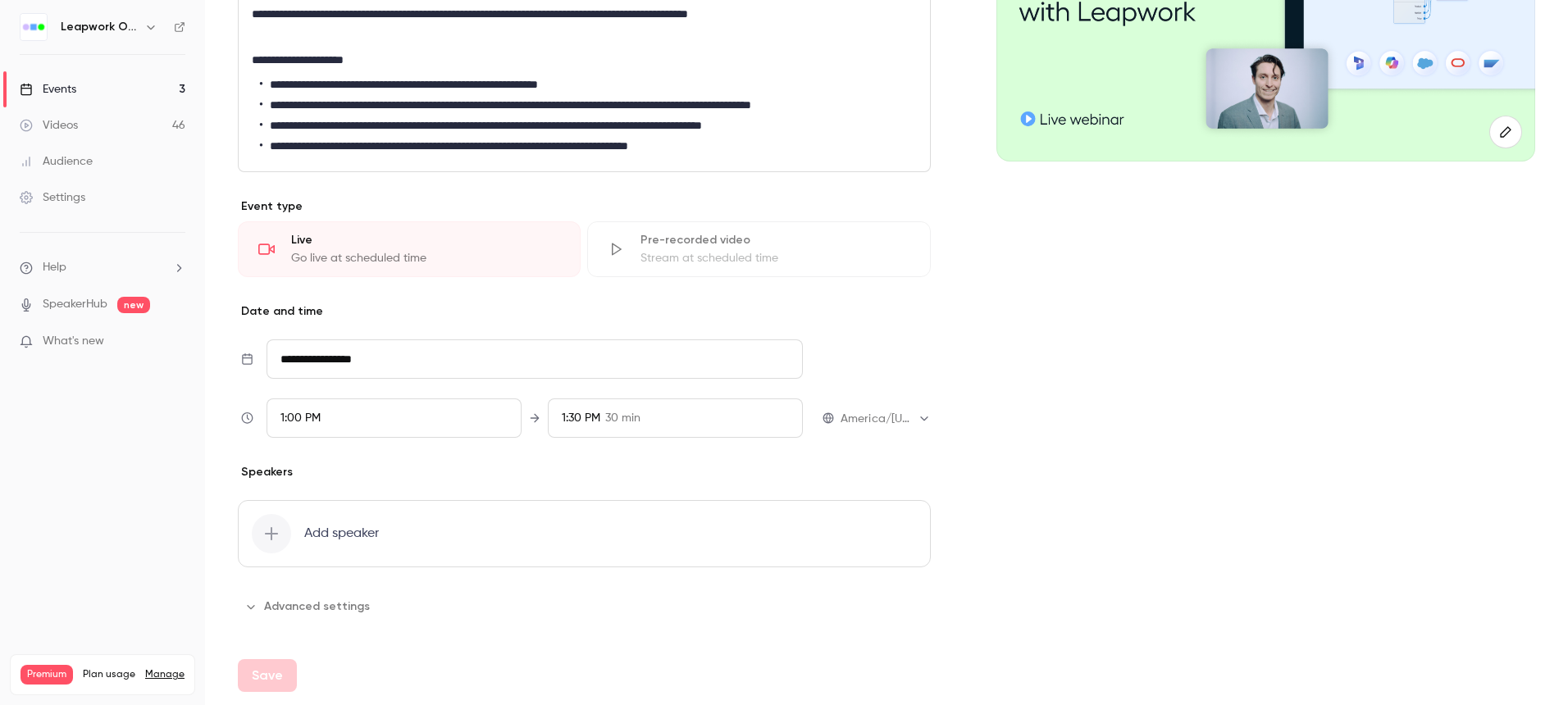 click at bounding box center [271, 534] 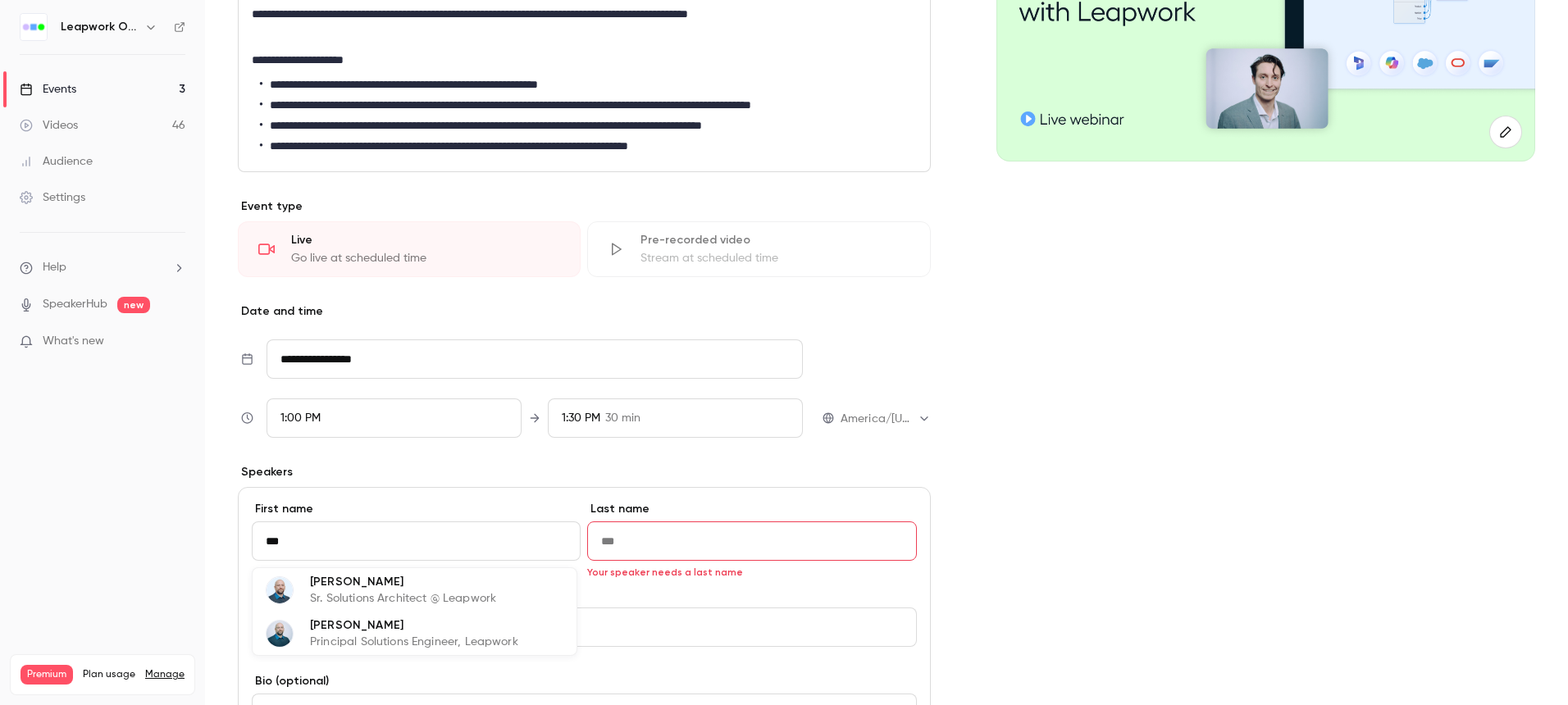 drag, startPoint x: 344, startPoint y: 554, endPoint x: 307, endPoint y: 553, distance: 37.013511 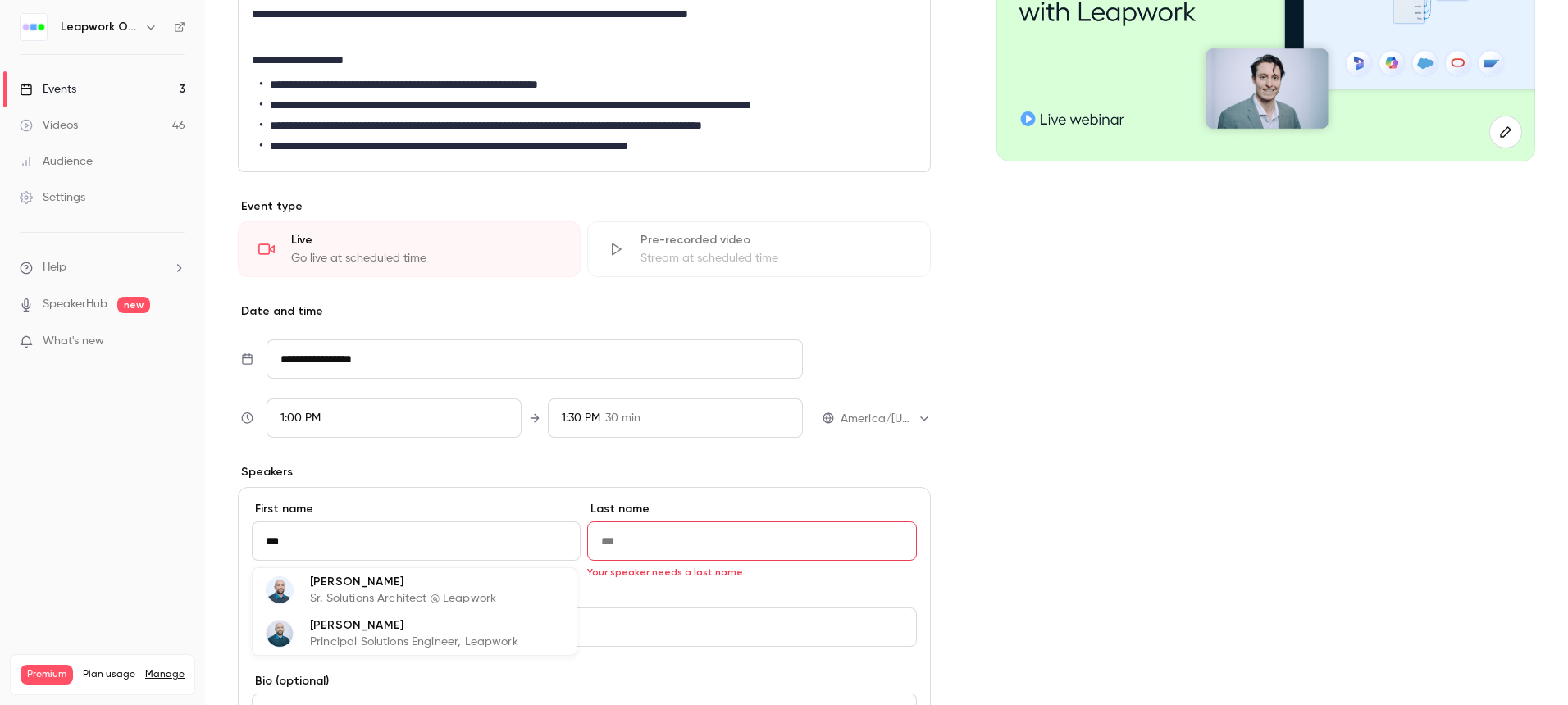 click on "***" at bounding box center [416, 541] 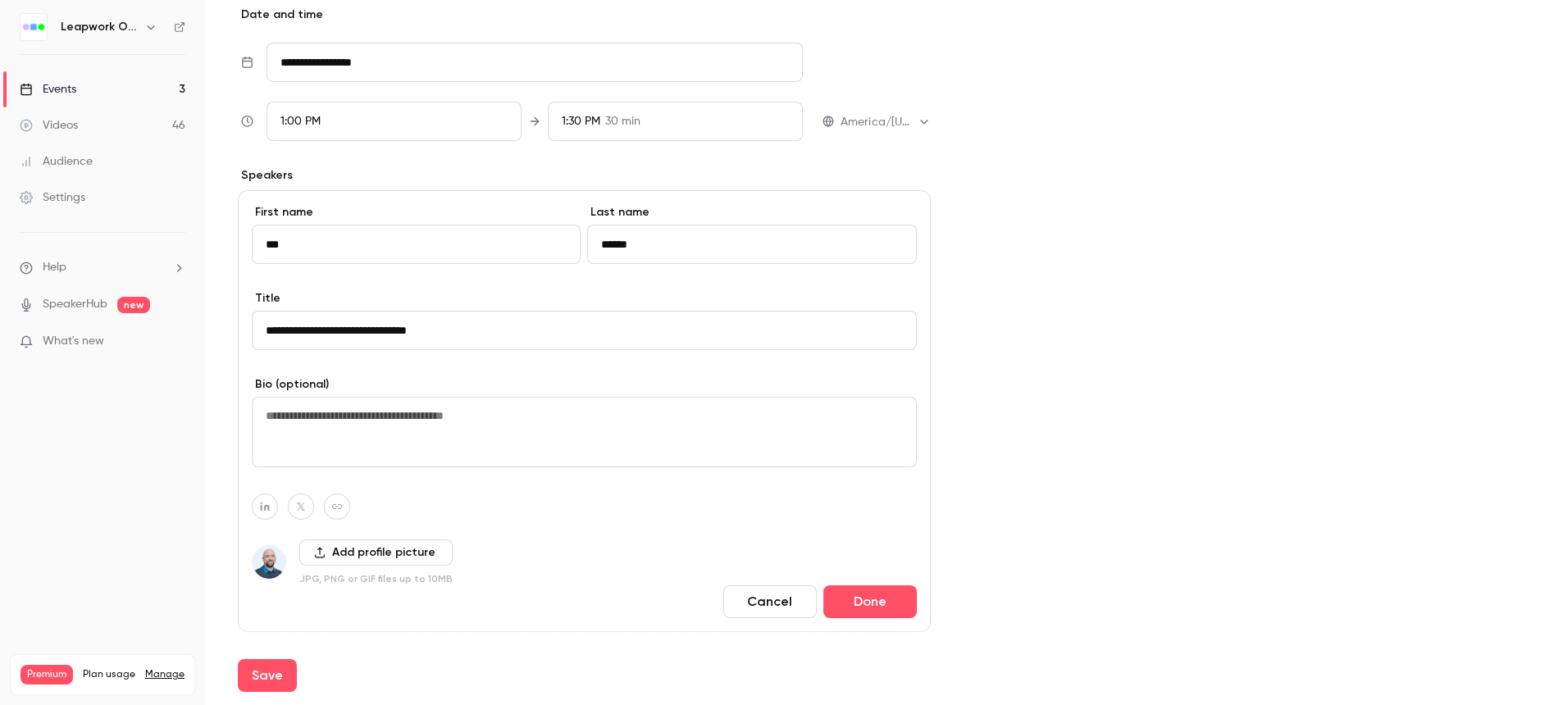 scroll, scrollTop: 678, scrollLeft: 0, axis: vertical 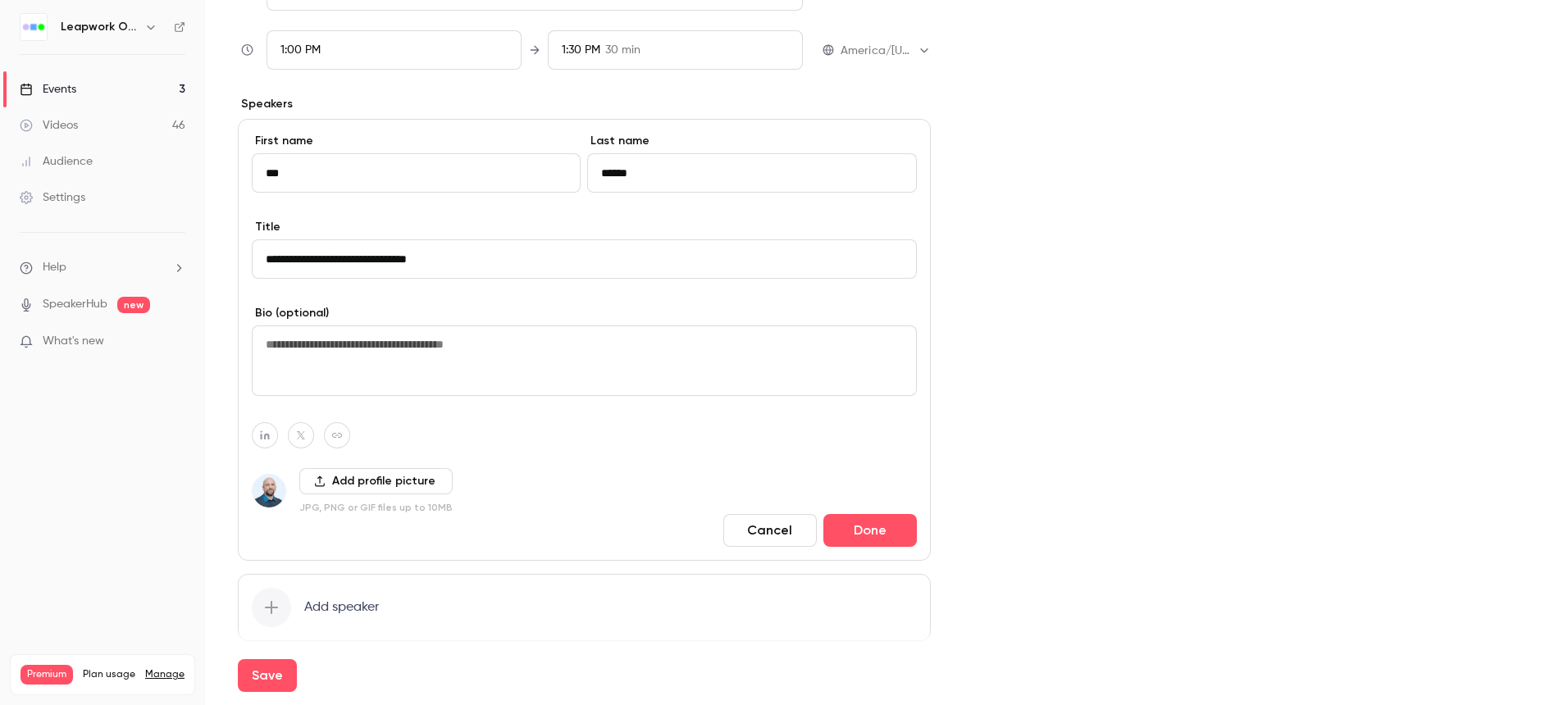 click on "Add profile picture" at bounding box center [376, 481] 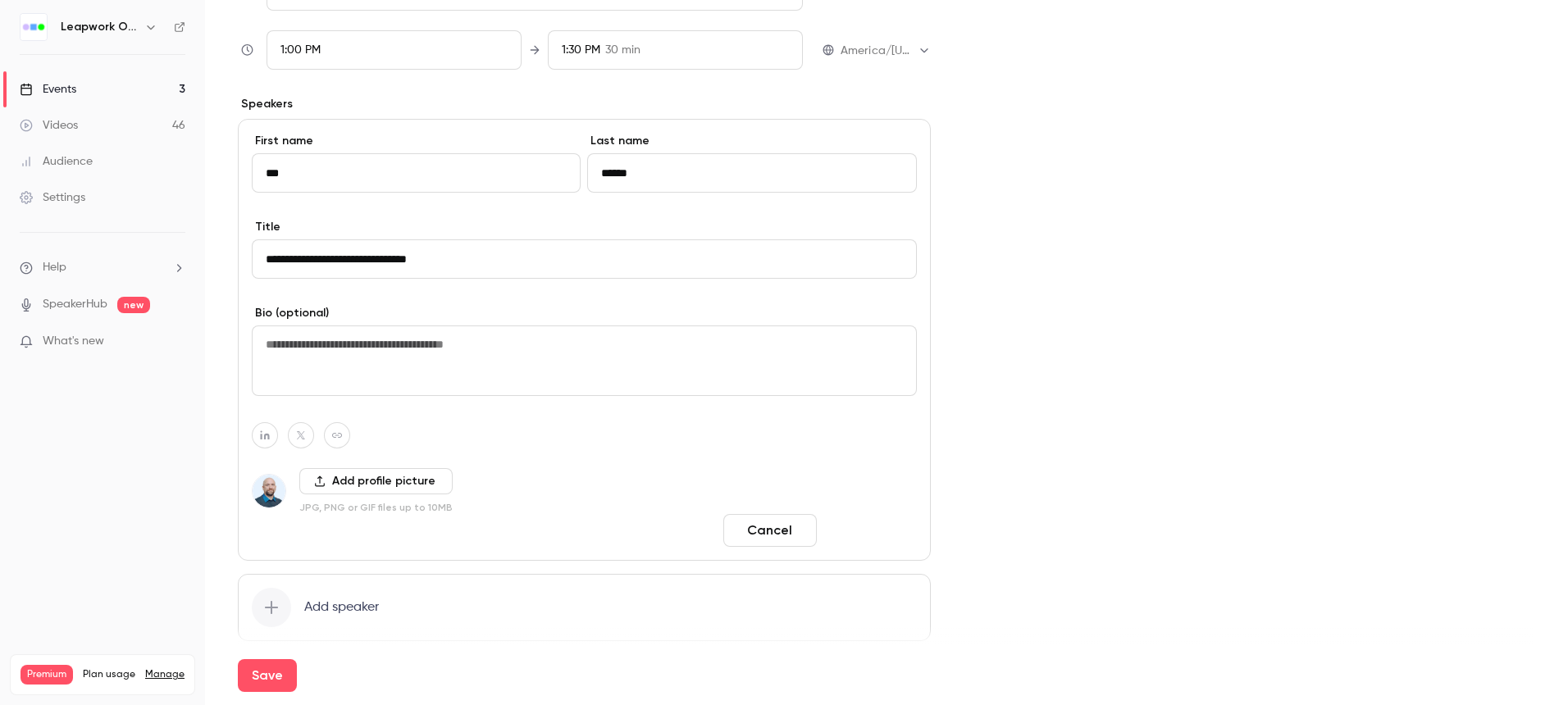 click on "Done" at bounding box center (870, 530) 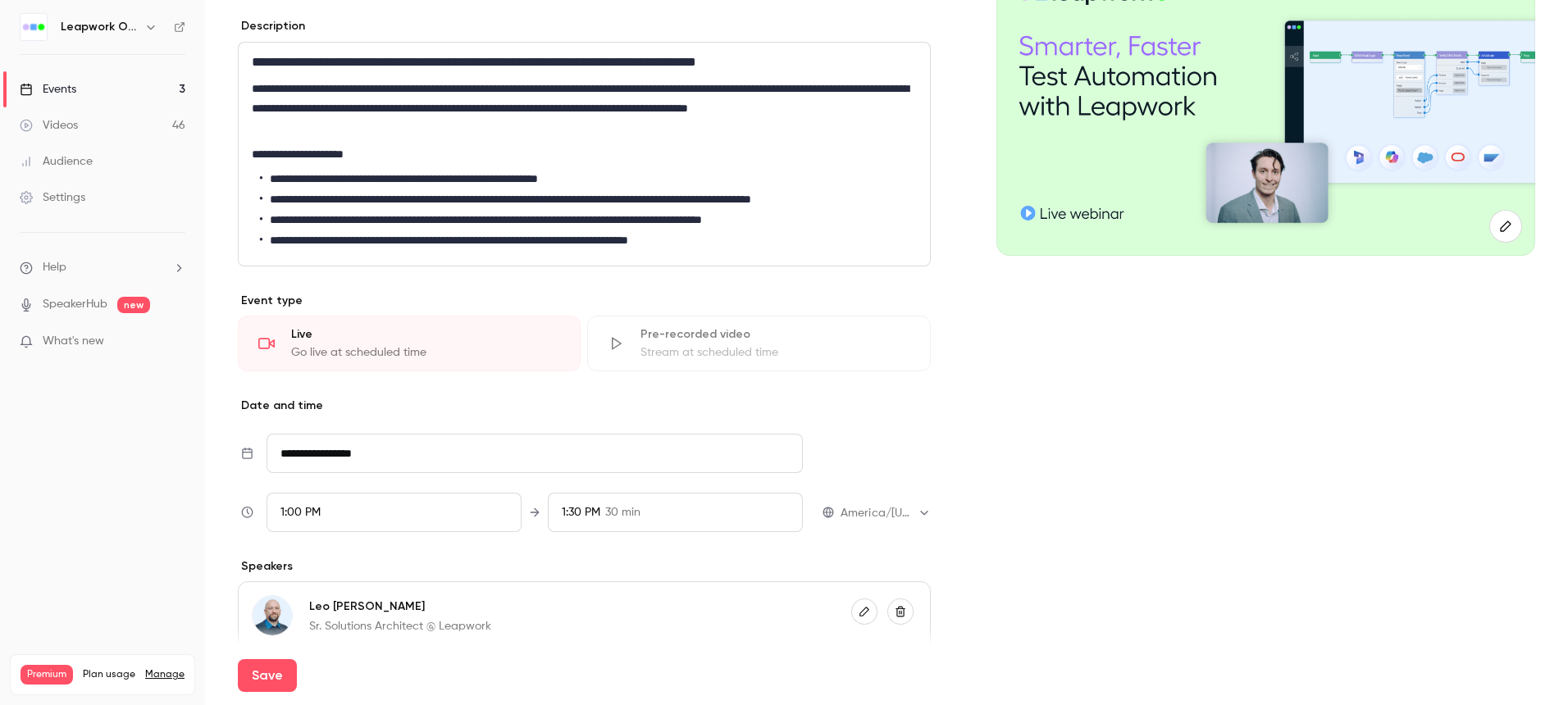 scroll, scrollTop: 389, scrollLeft: 0, axis: vertical 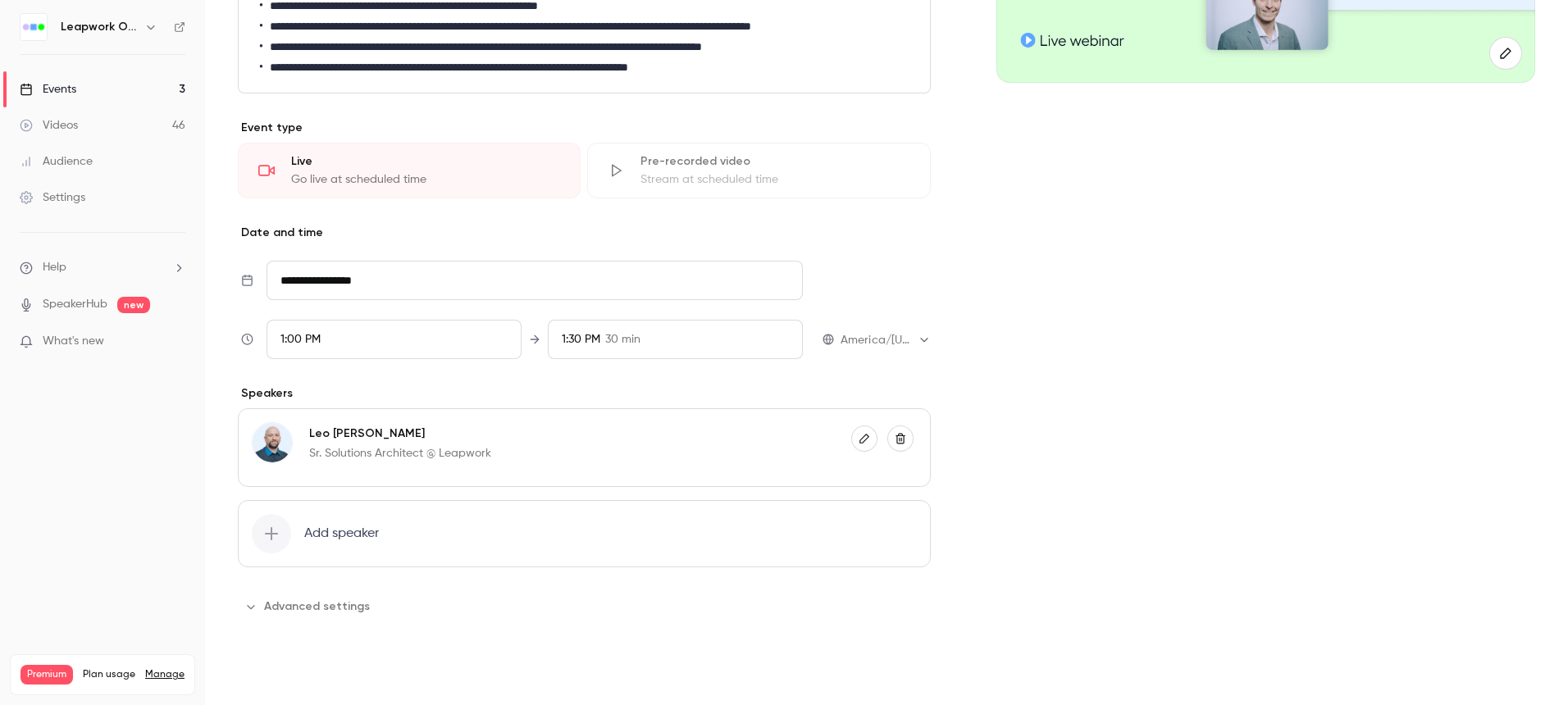 click on "Save" at bounding box center (267, 675) 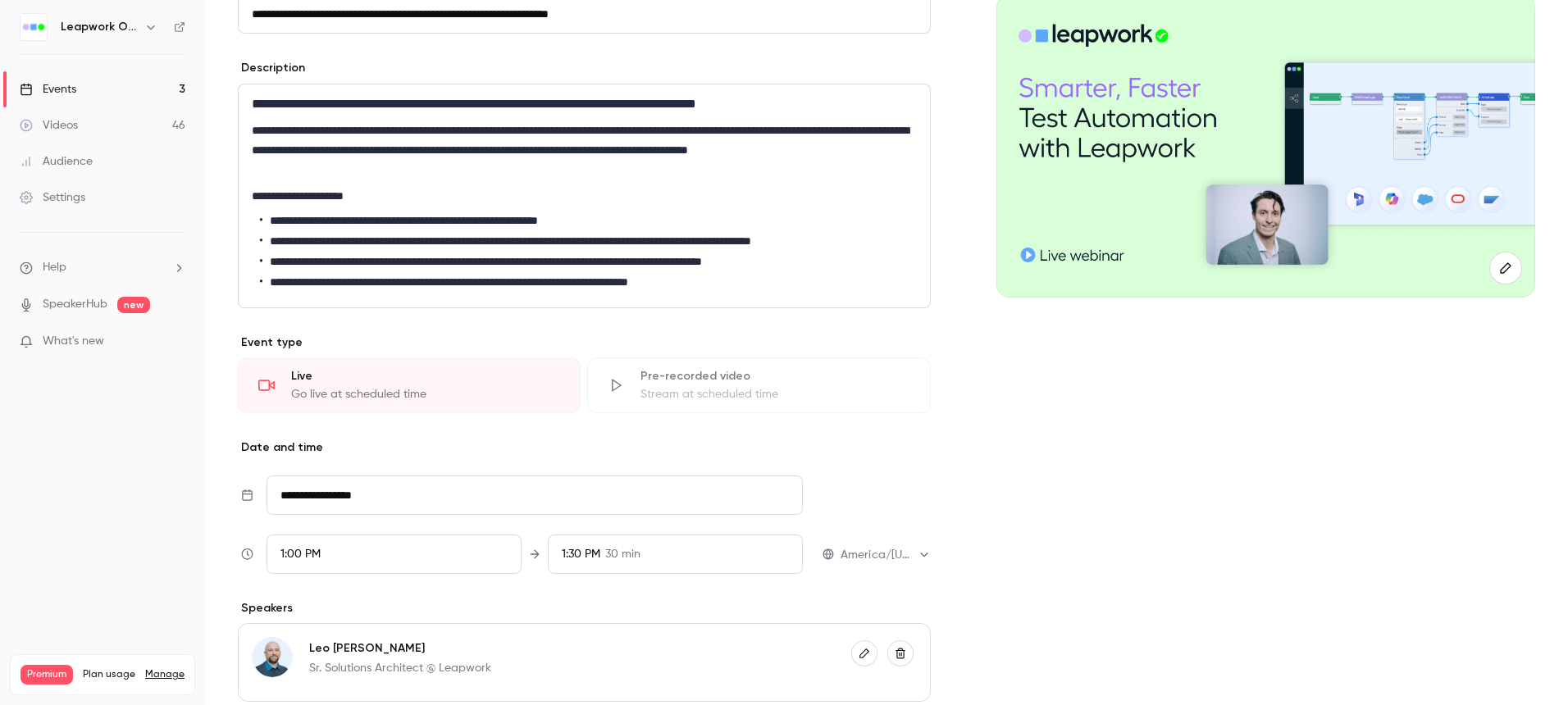 scroll, scrollTop: 0, scrollLeft: 0, axis: both 